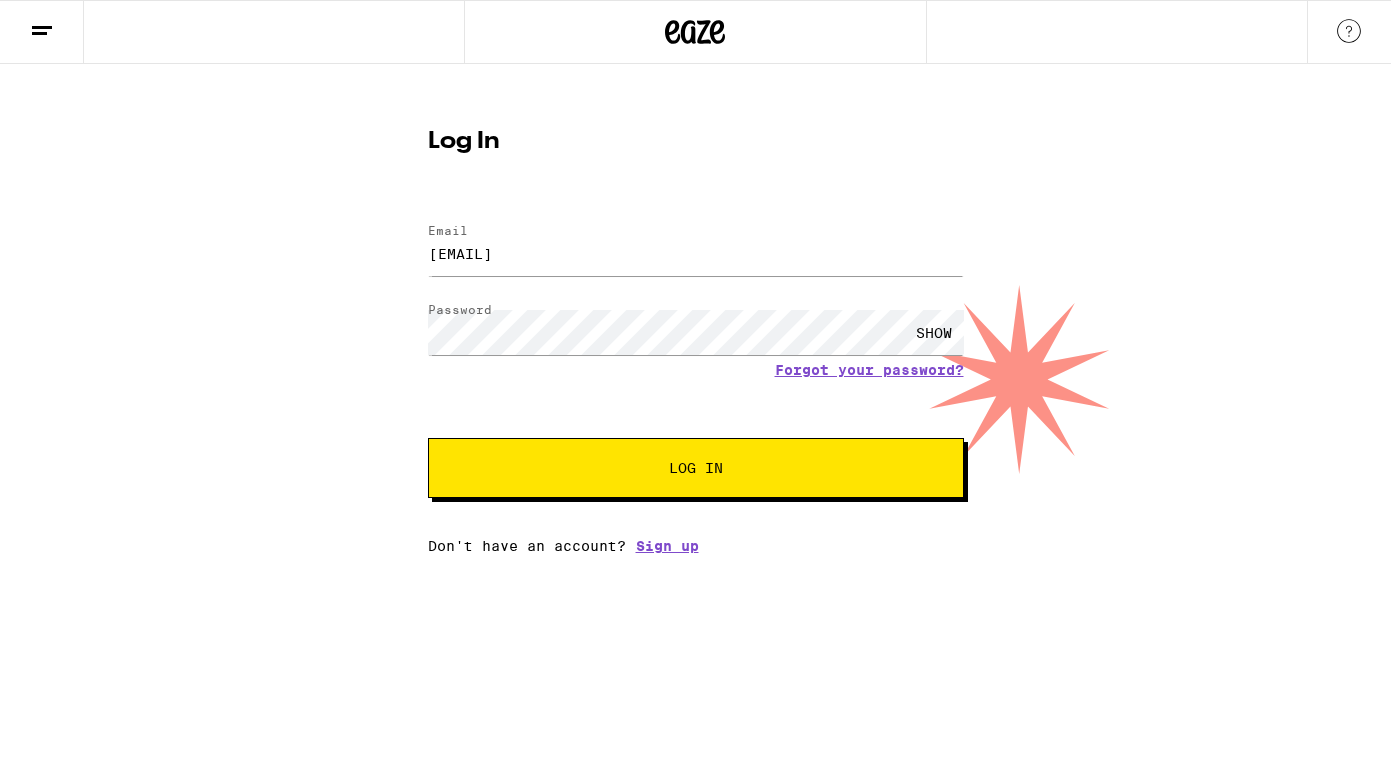 scroll, scrollTop: 0, scrollLeft: 0, axis: both 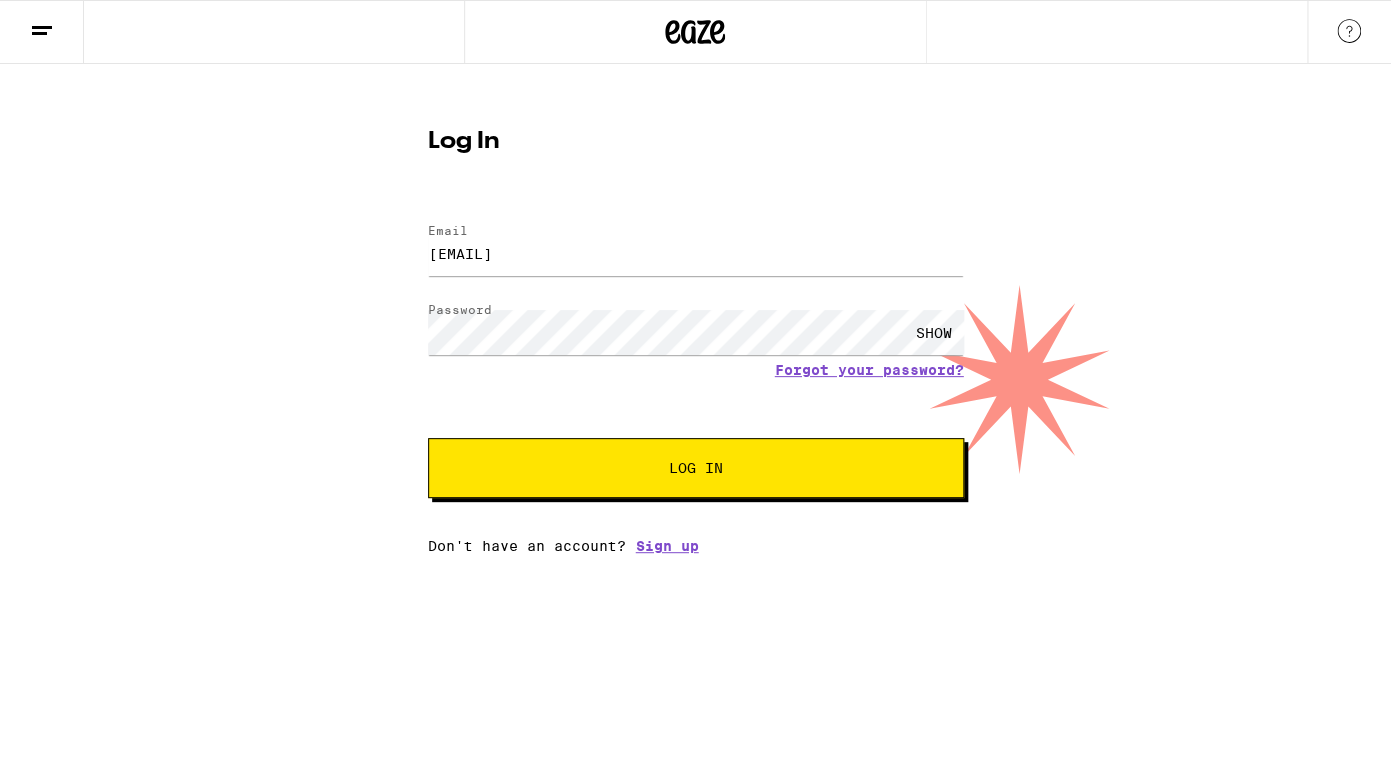 click on "Log In" at bounding box center [696, 468] 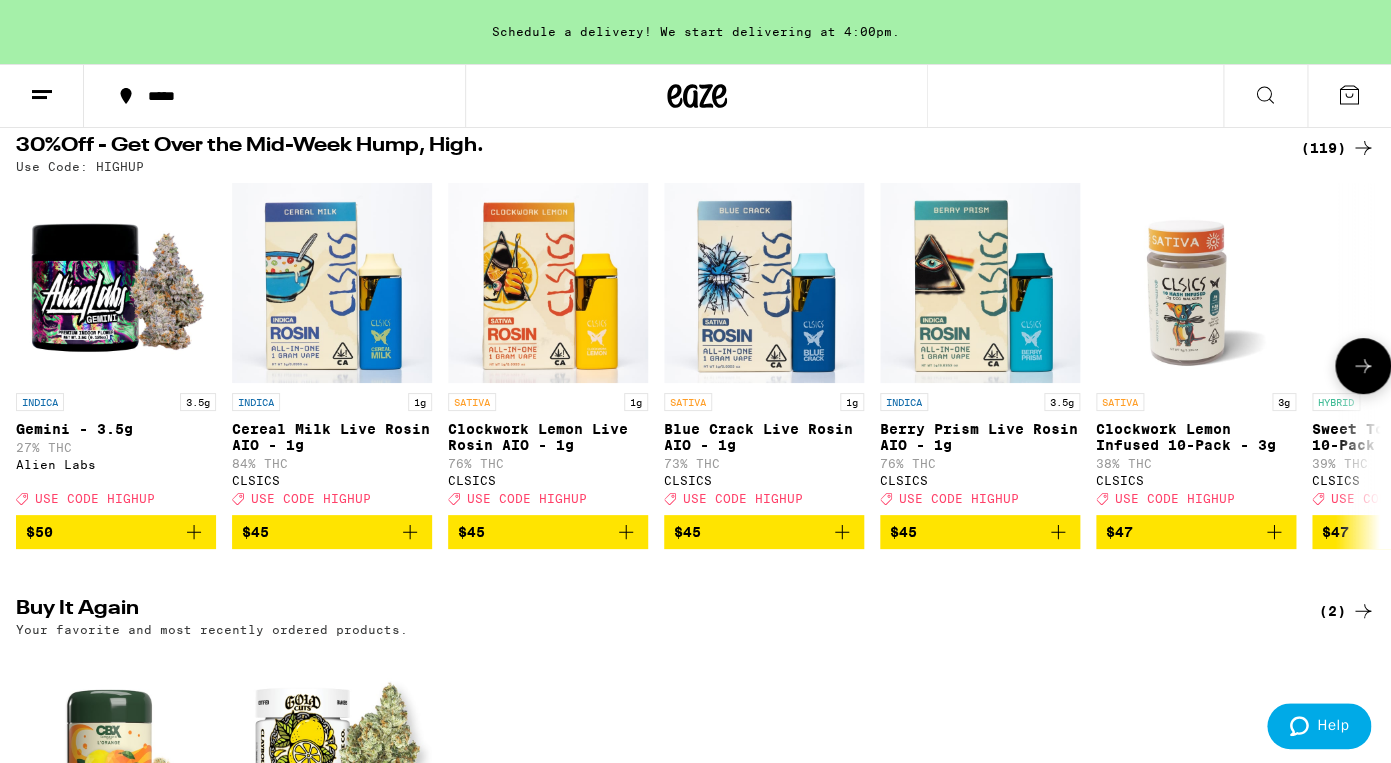 scroll, scrollTop: 223, scrollLeft: 0, axis: vertical 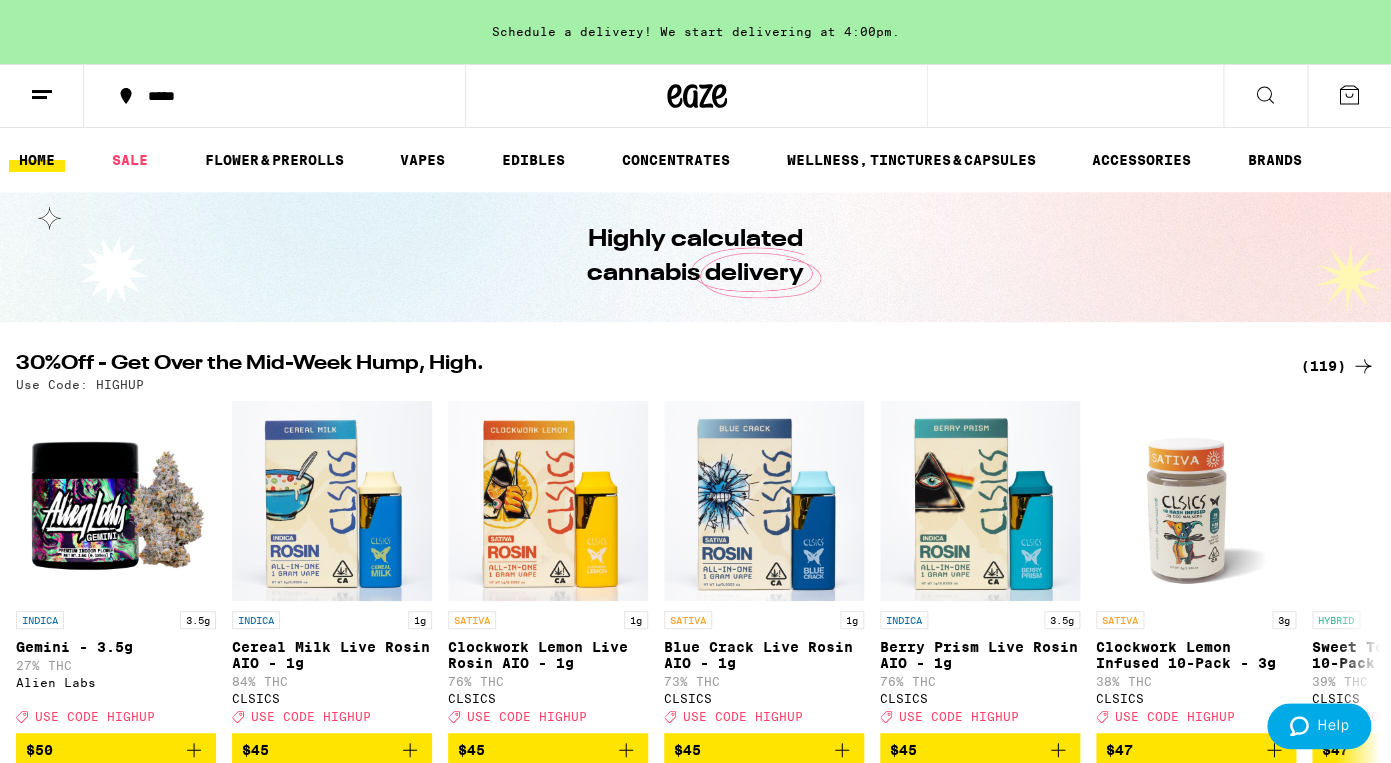 click 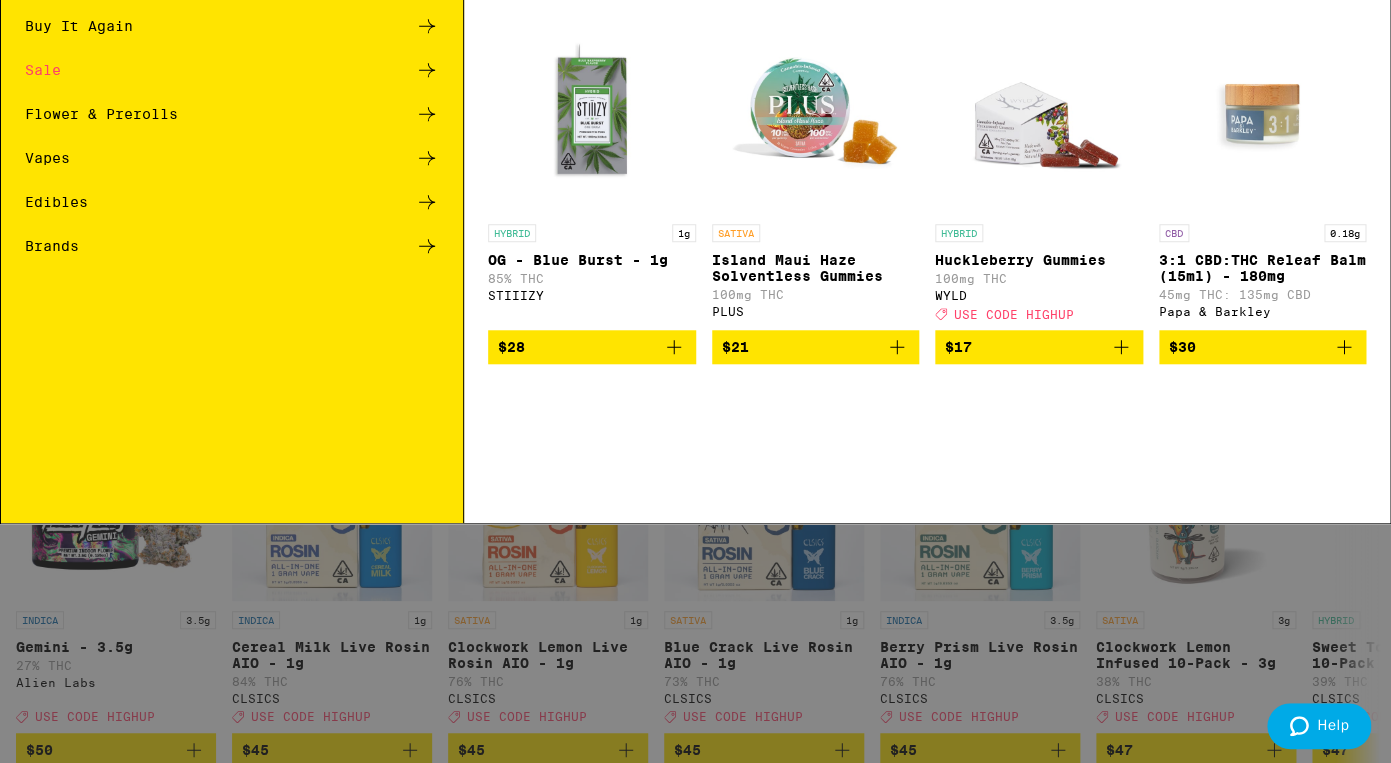 click on "Buy It Again" at bounding box center (79, 142) 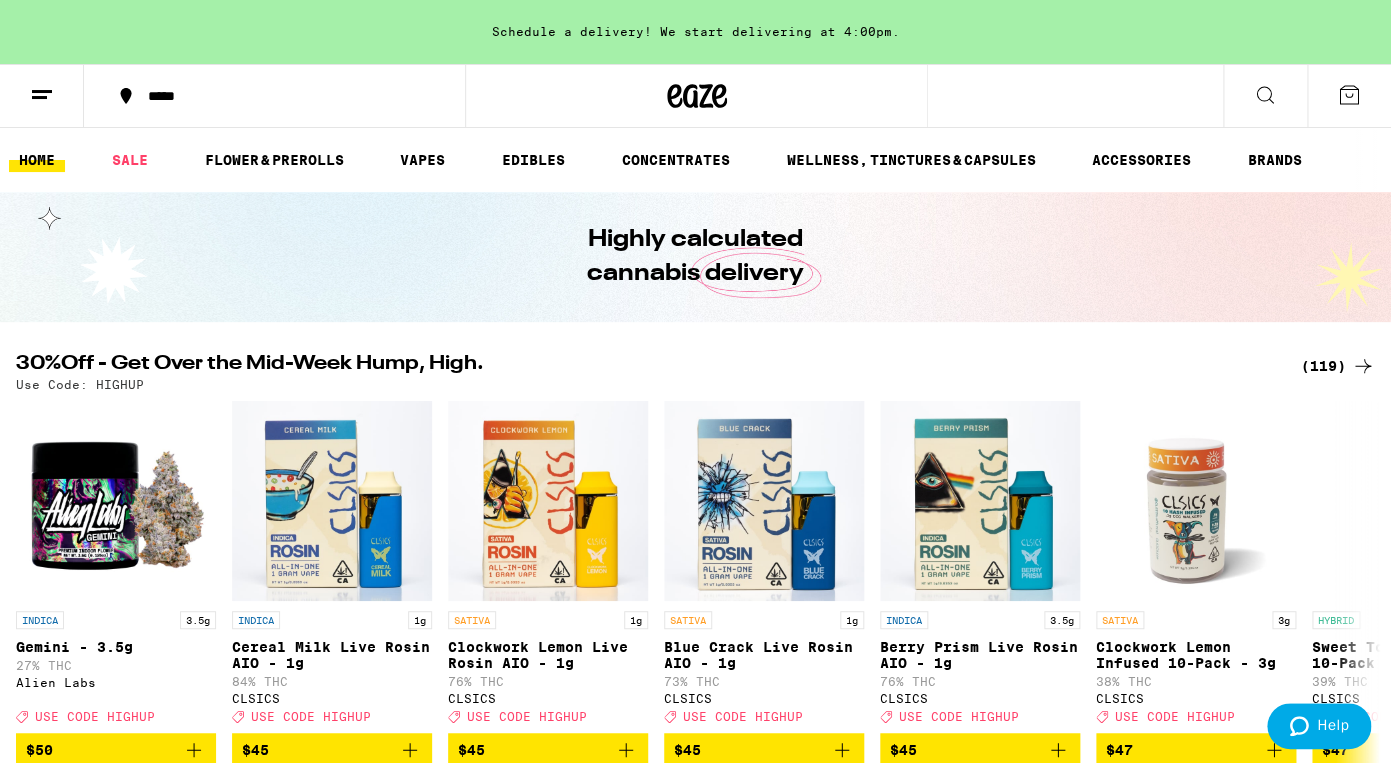 click 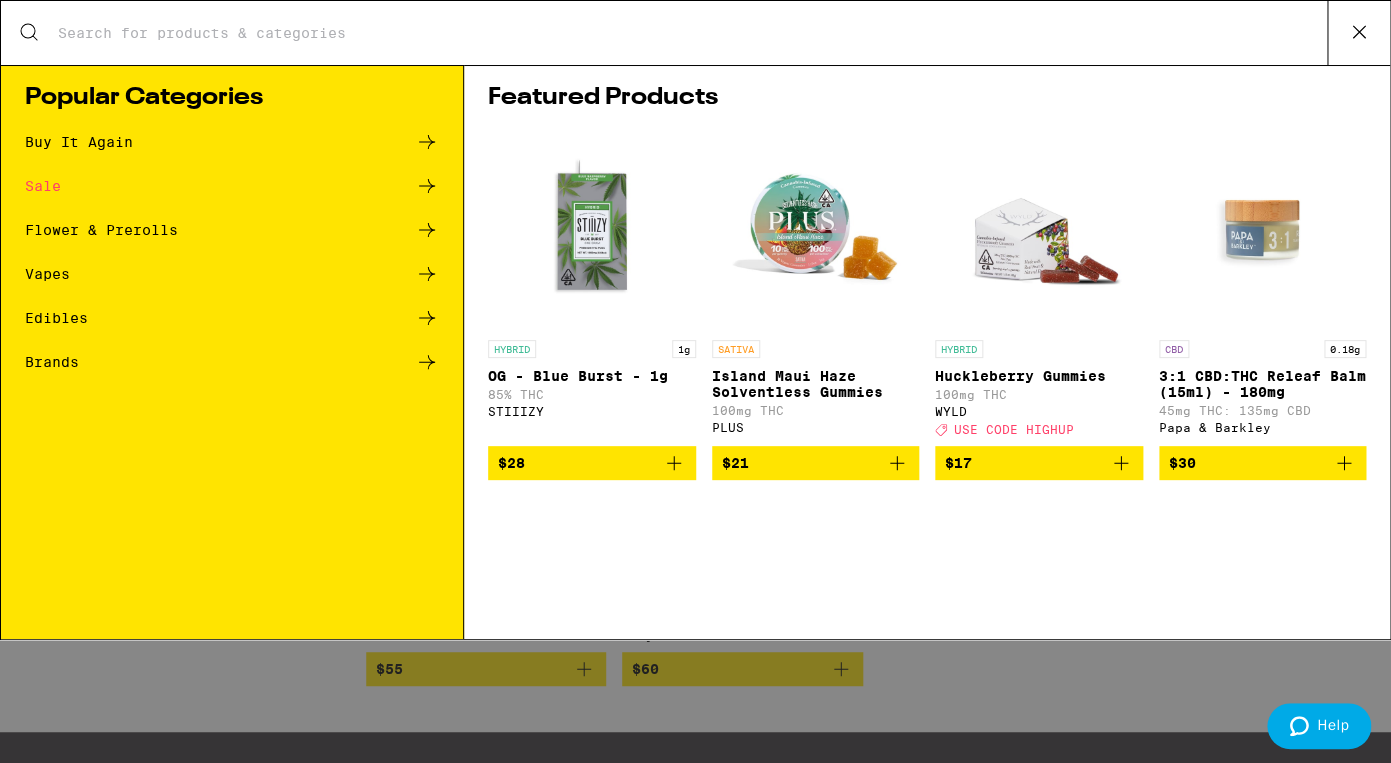 click on "Search for Products Popular Categories Buy It Again Sale Flower & Prerolls Vapes Edibles Brands Featured Products HYBRID 1g OG - Blue Burst - 1g 85% THC STIIIZY $28 SATIVA Island Maui Haze Solventless Gummies 100mg THC PLUS $21 HYBRID Huckleberry Gummies 100mg THC WYLD Deal Created with Sketch. USE CODE HIGHUP $17 CBD 0.18g 3:1 CBD:THC Releaf Balm (15ml) - 180mg 45mg THC: 135mg CBD Papa & Barkley $30" at bounding box center (695, 320) 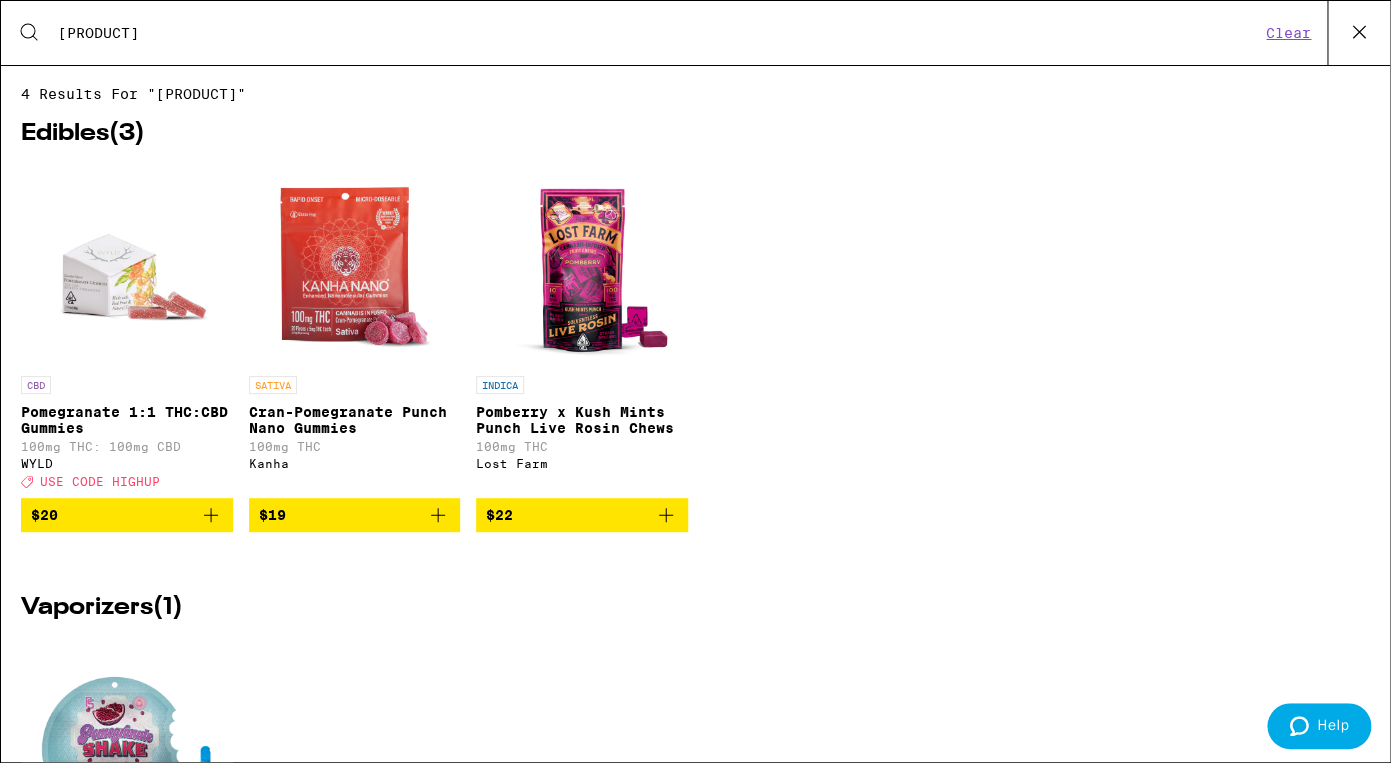 click 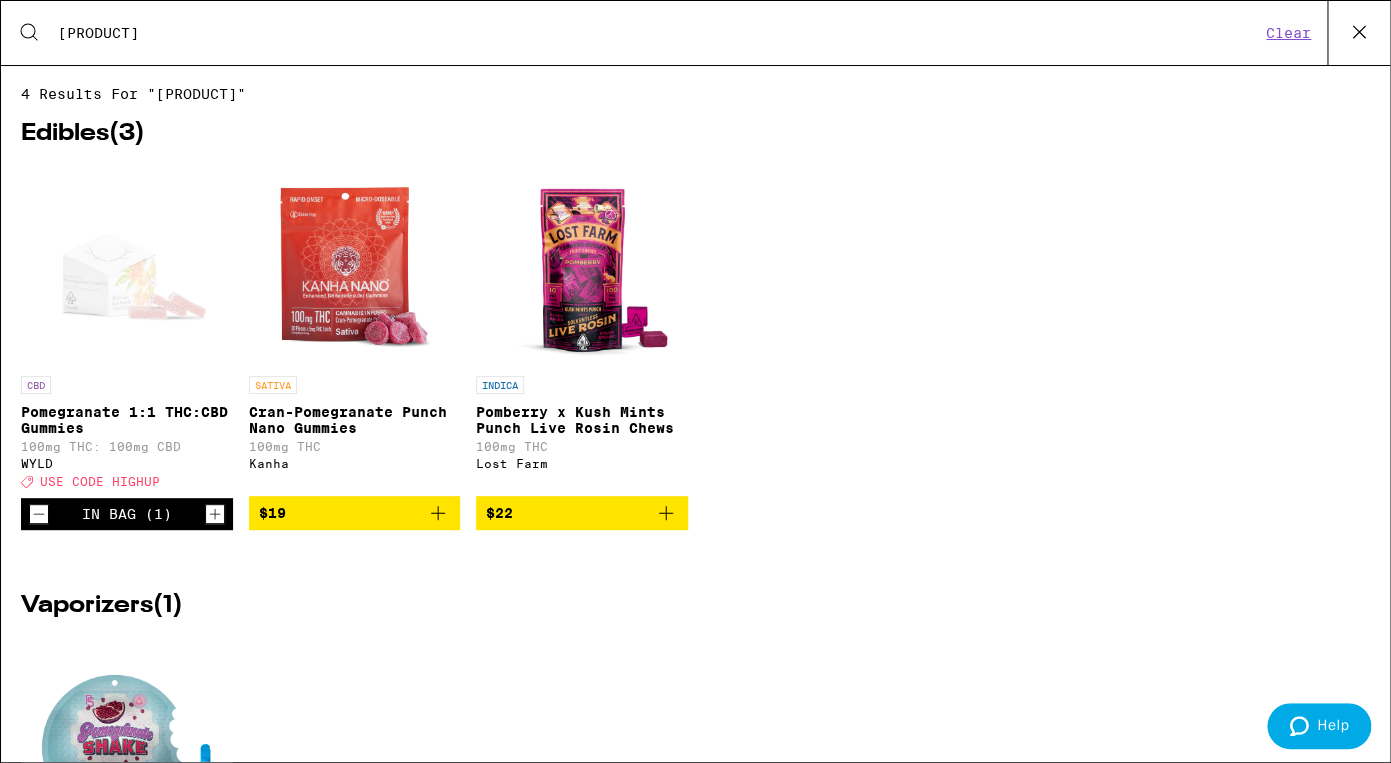 click on "[PRODUCT]" at bounding box center [658, 33] 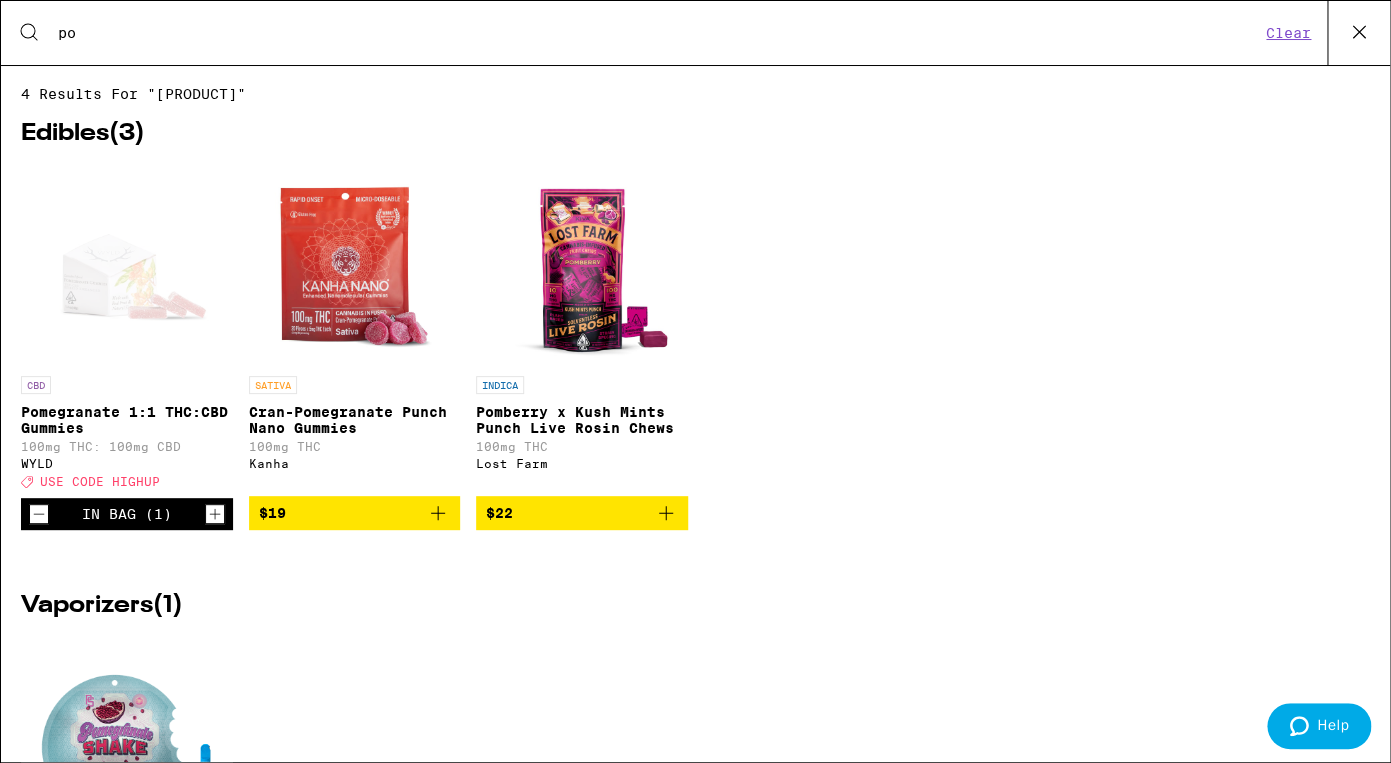 type on "p" 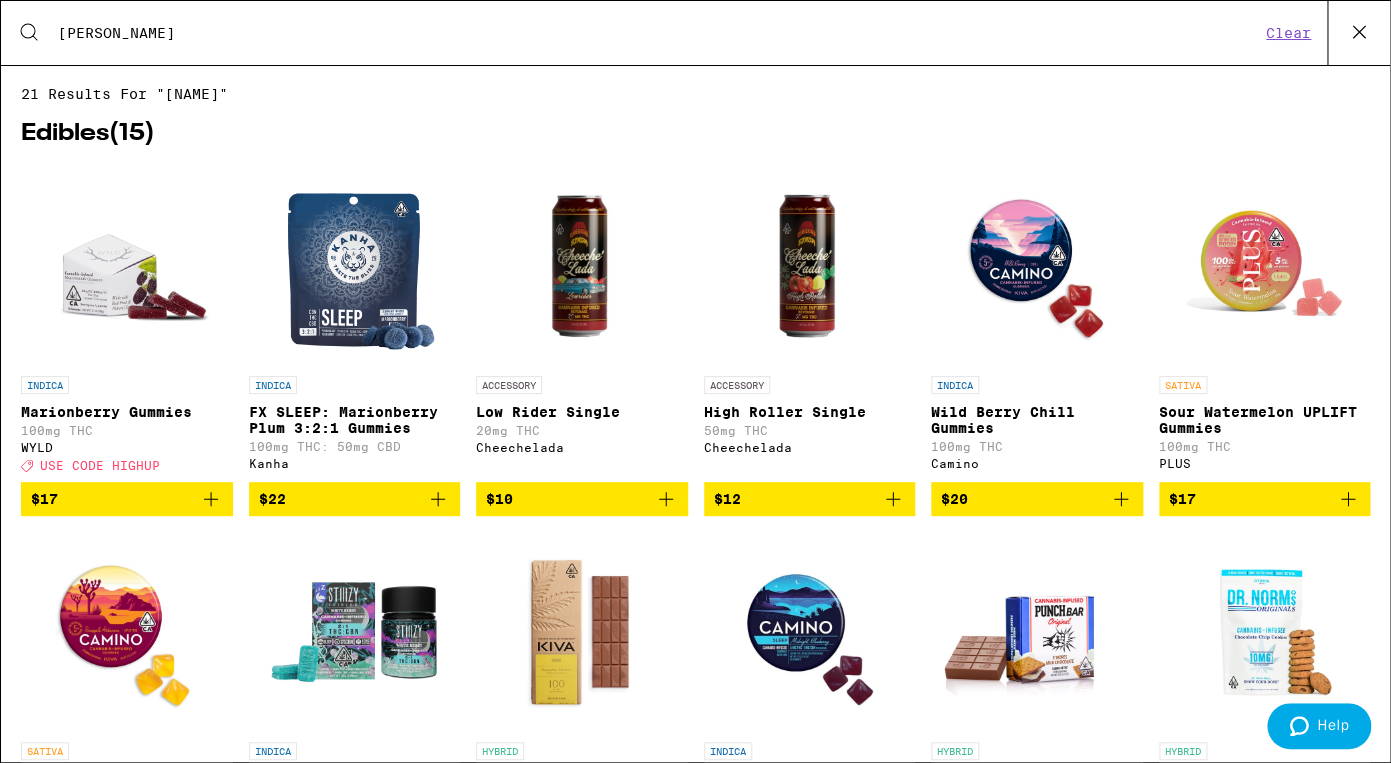 type on "[PERSON_NAME]" 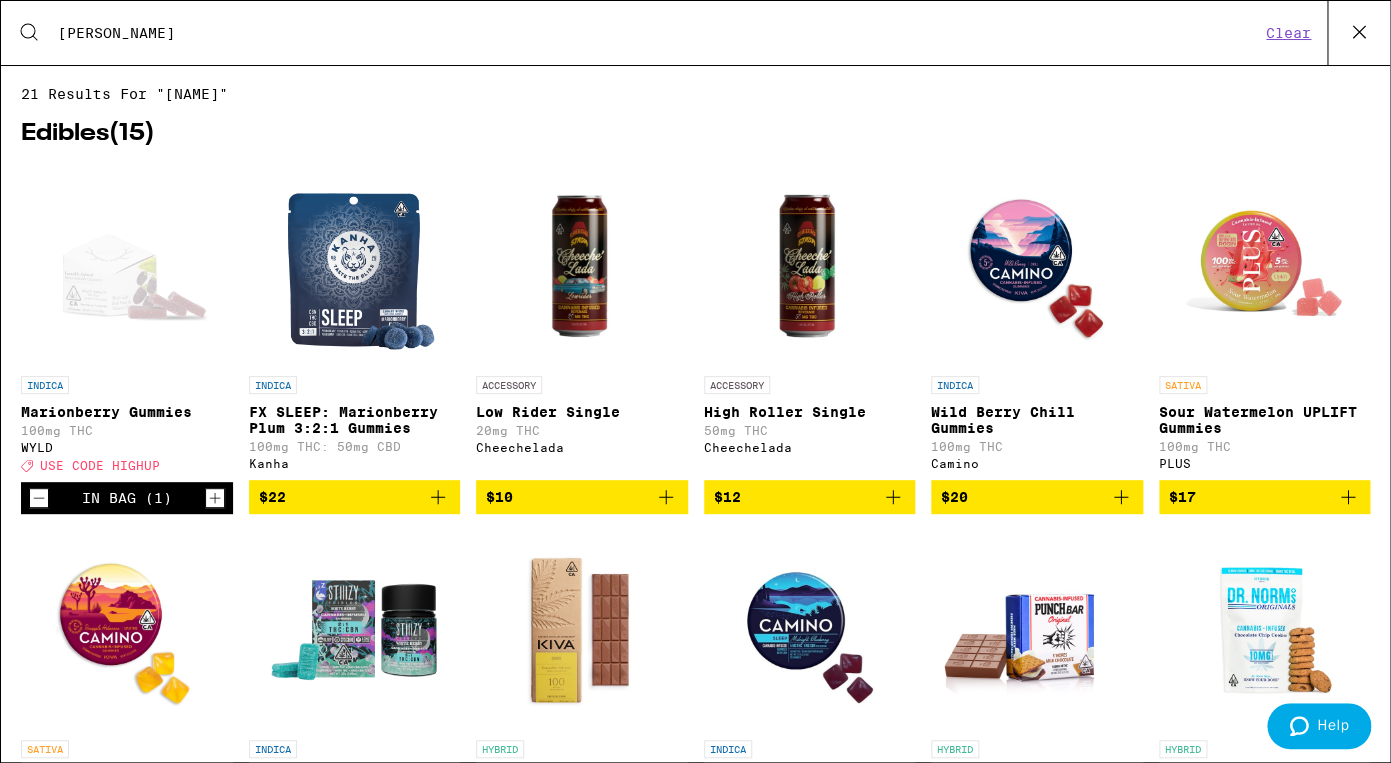 click on "Clear" at bounding box center [1288, 33] 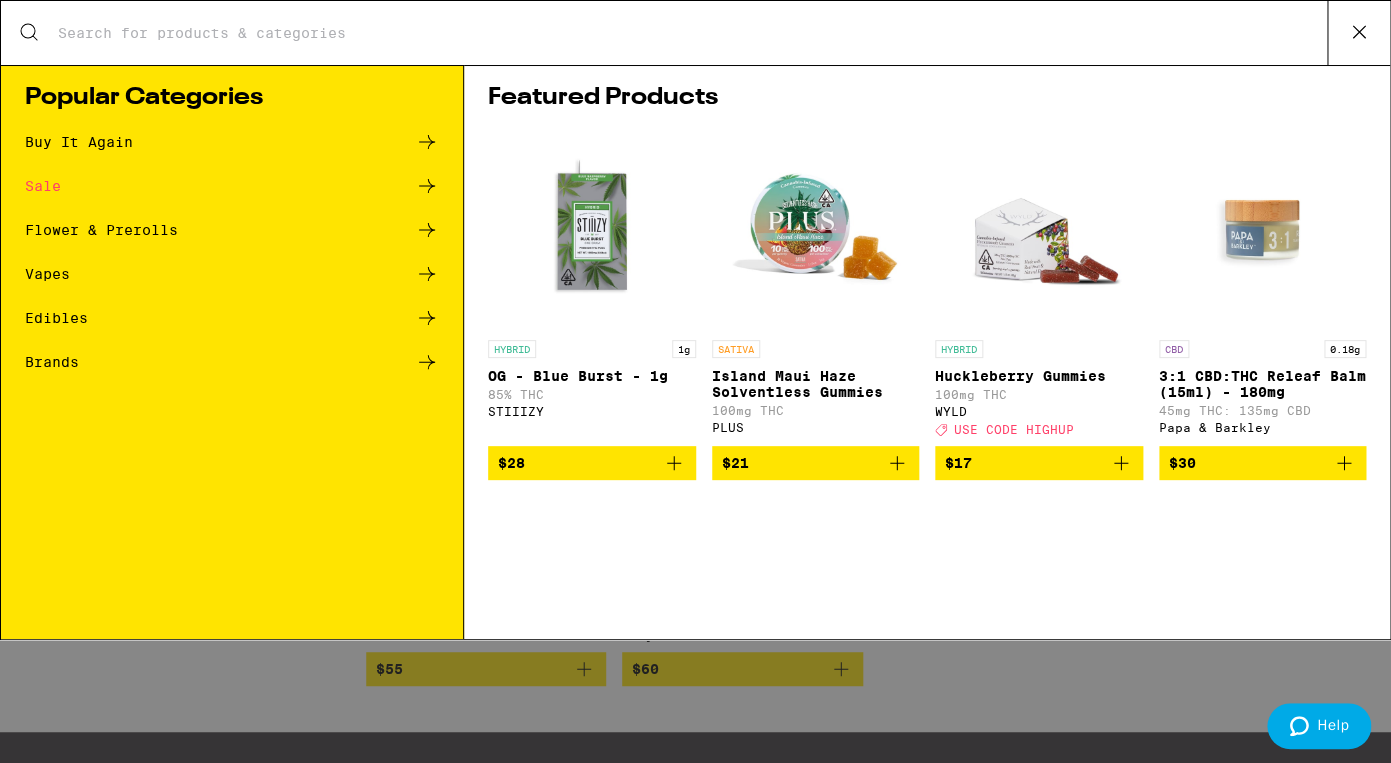 click on "Search for Products" at bounding box center (692, 33) 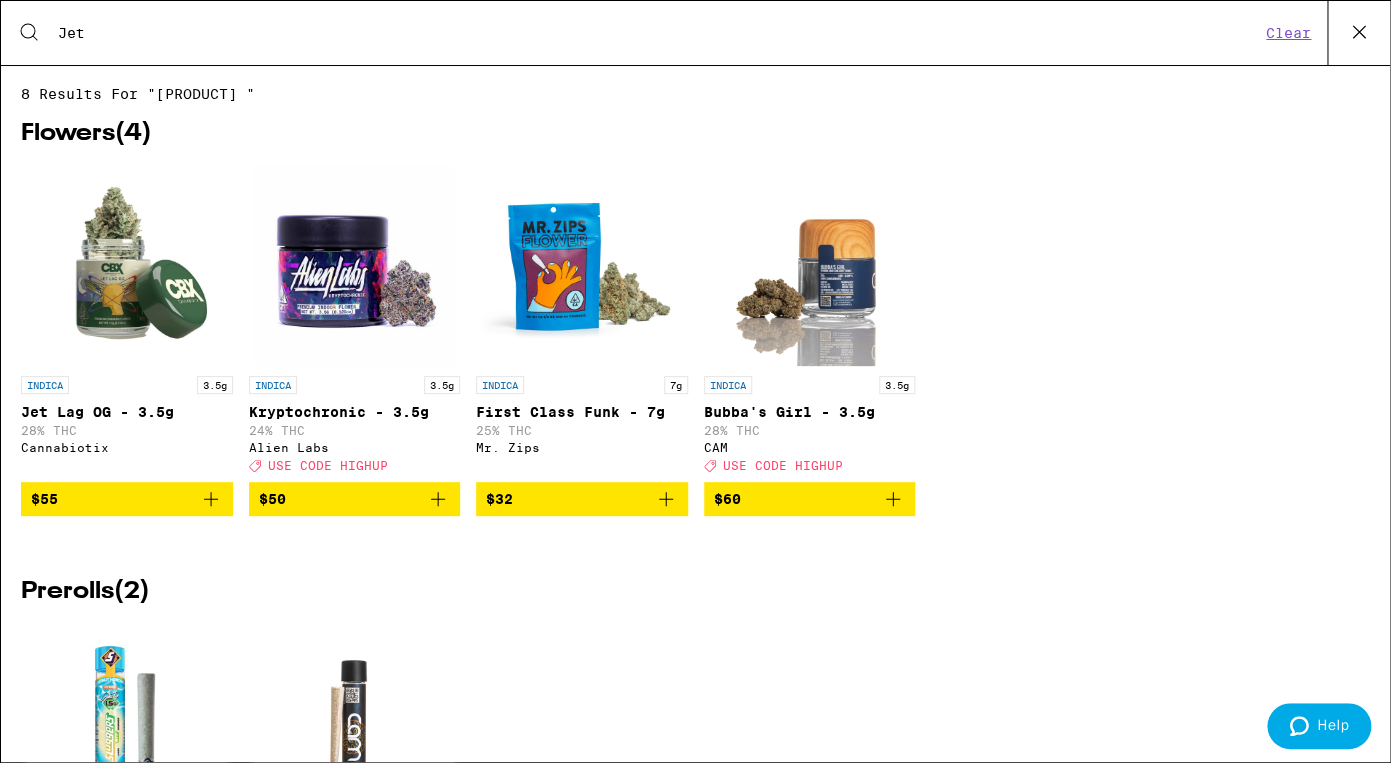 click 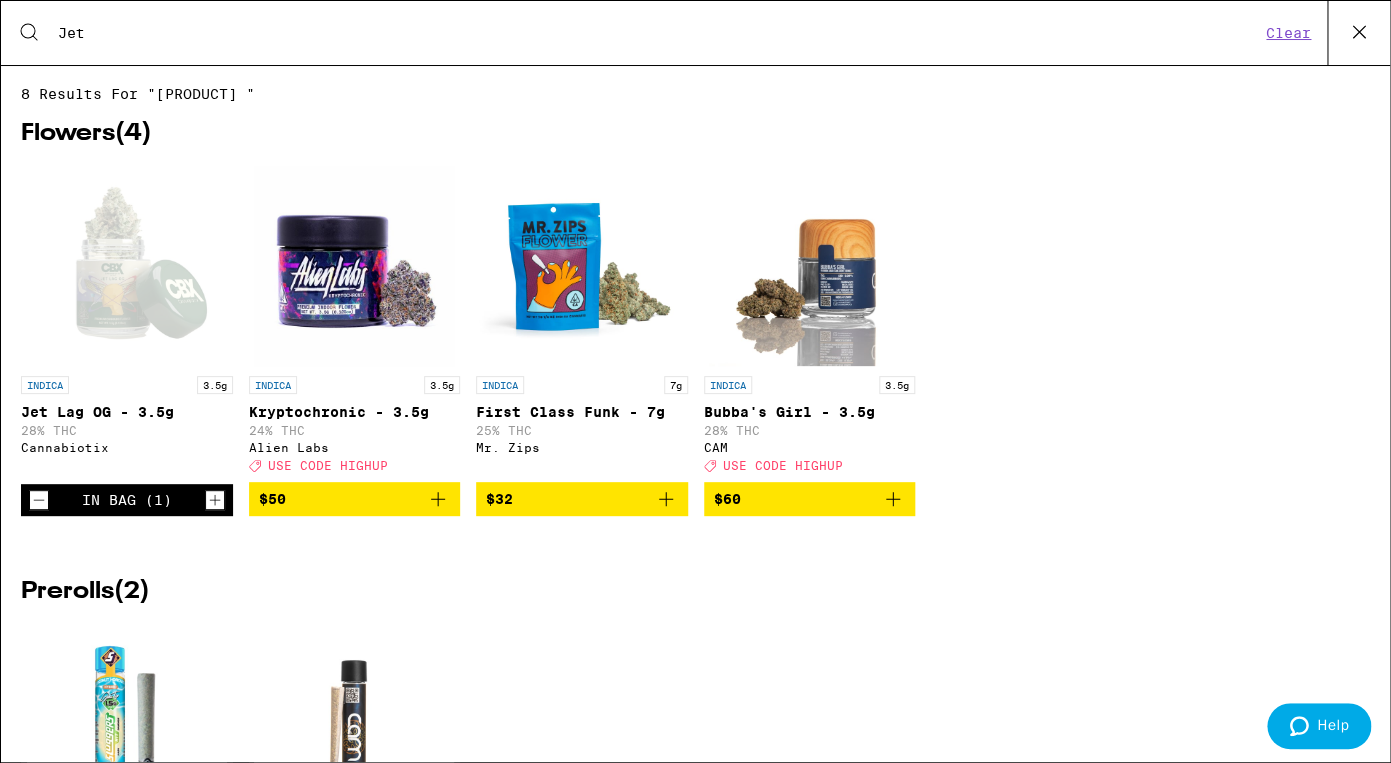 click on "Jet" at bounding box center [658, 33] 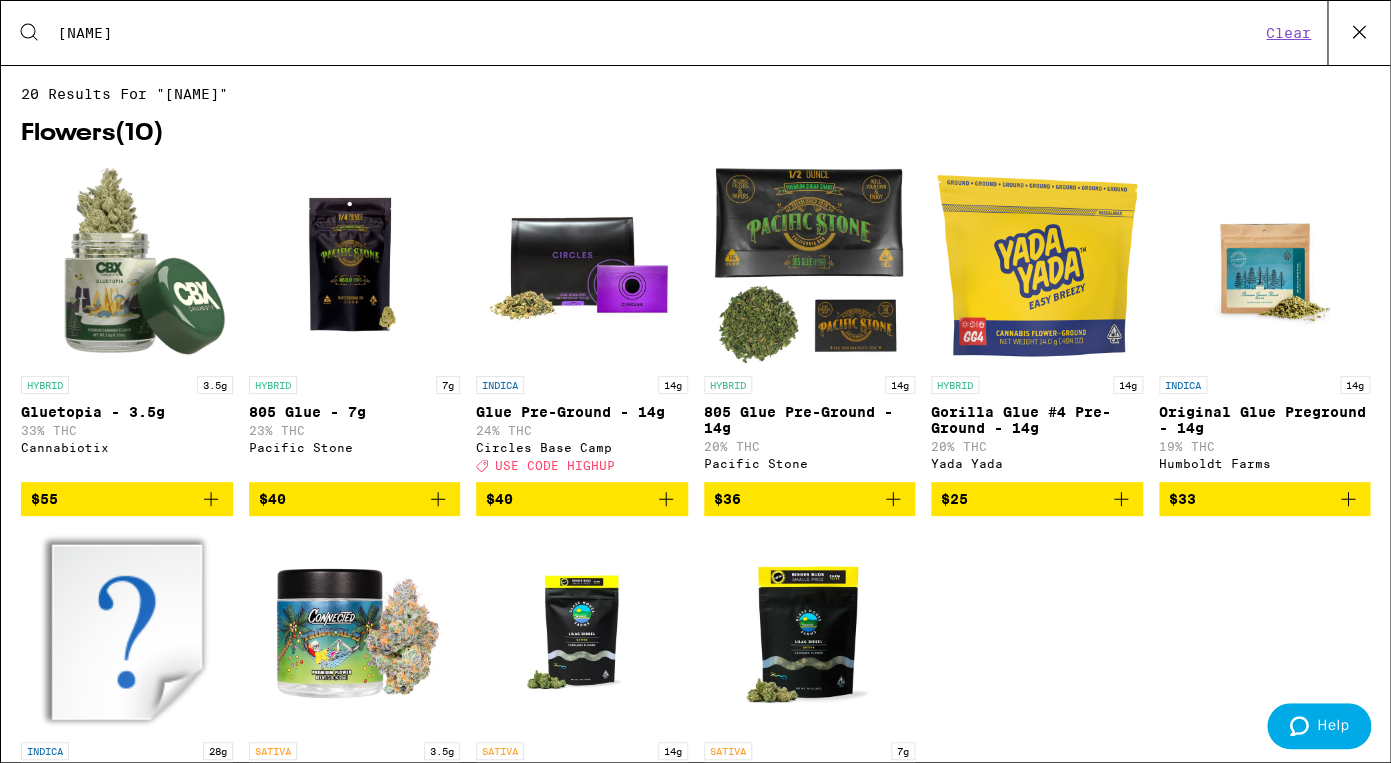 click 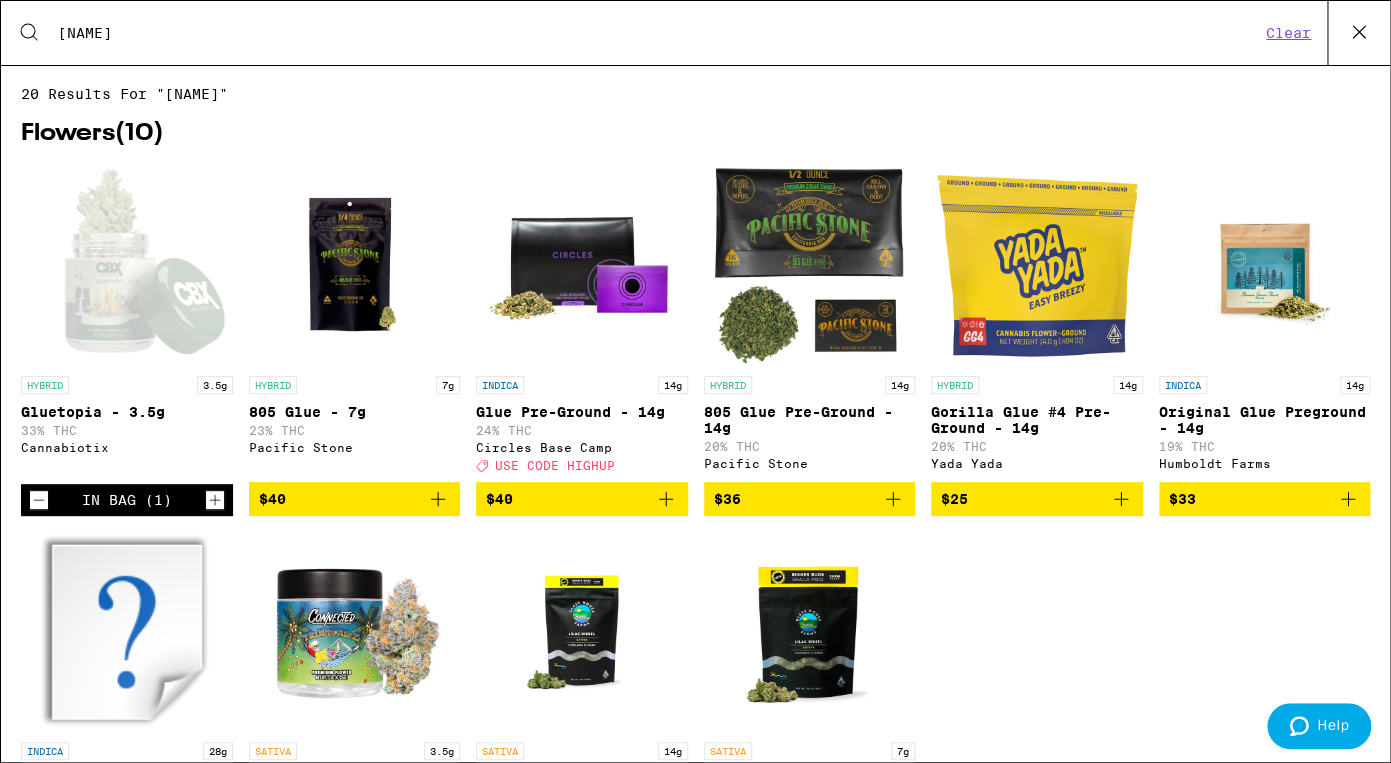 click on "[NAME]" at bounding box center [658, 33] 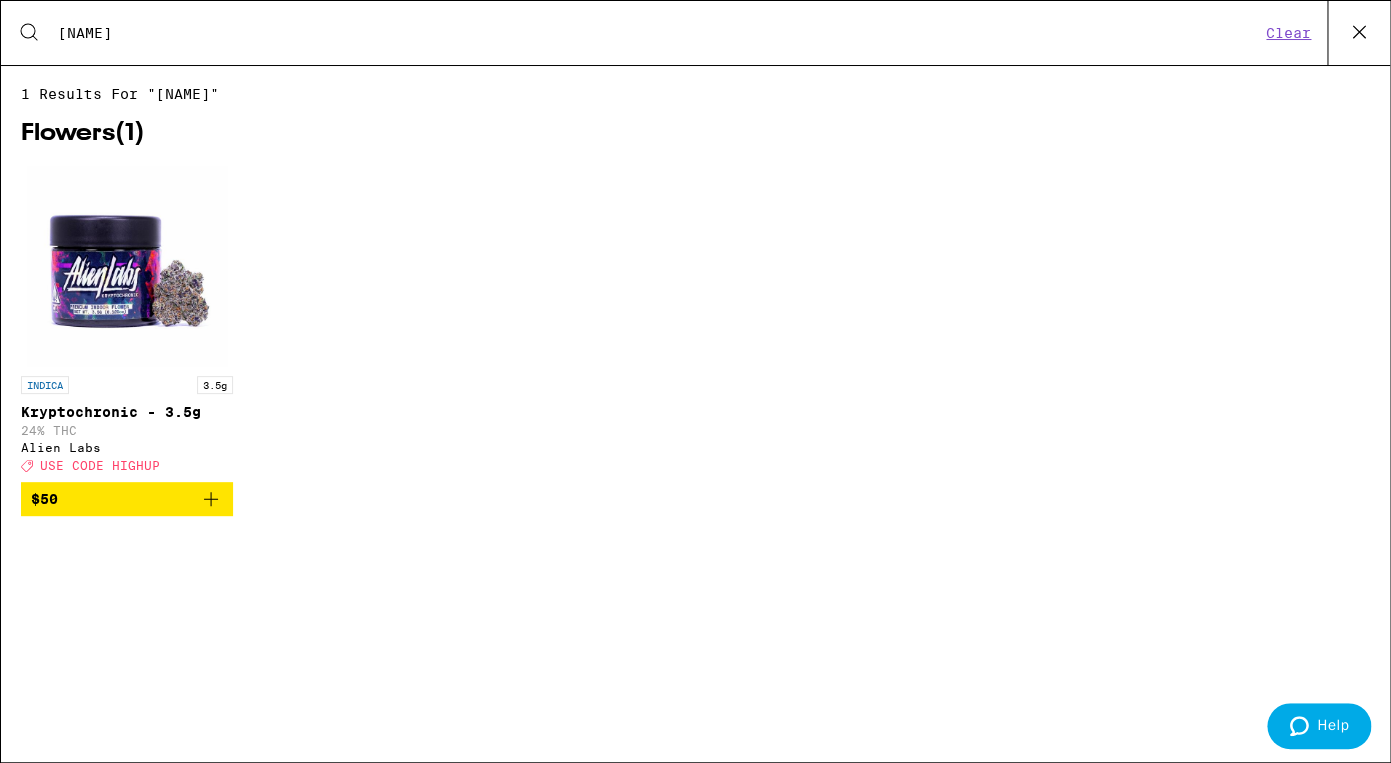 click 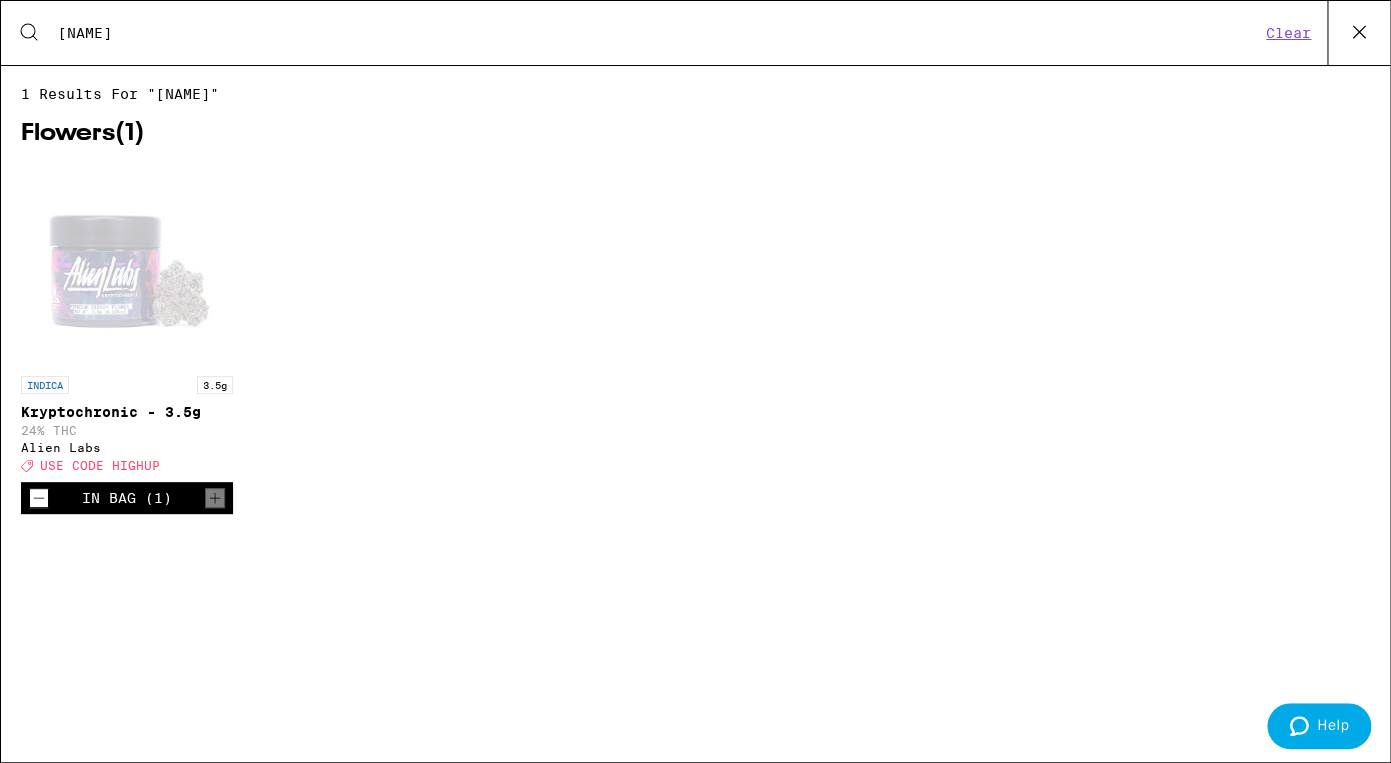 click on "[NAME]" at bounding box center (658, 33) 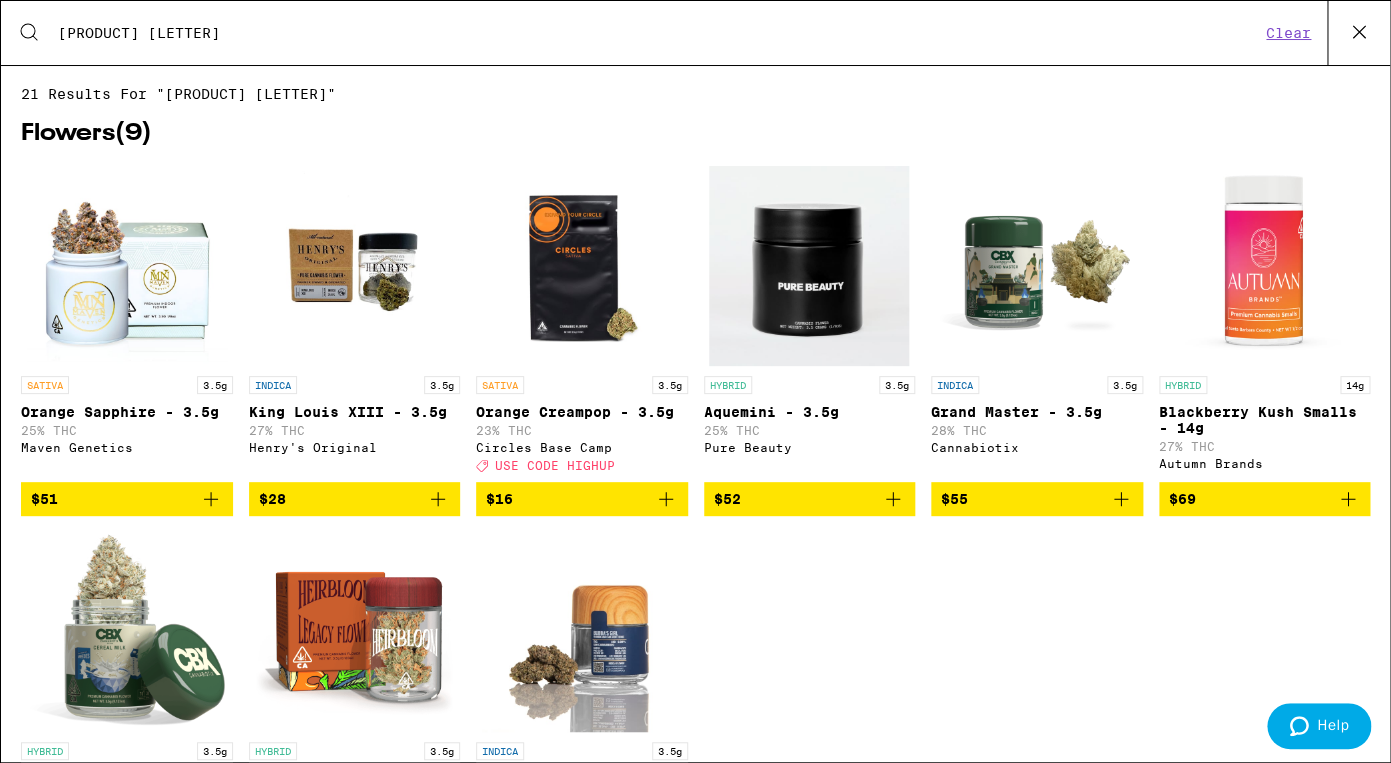 type on "[PRODUCT] [LETTER]" 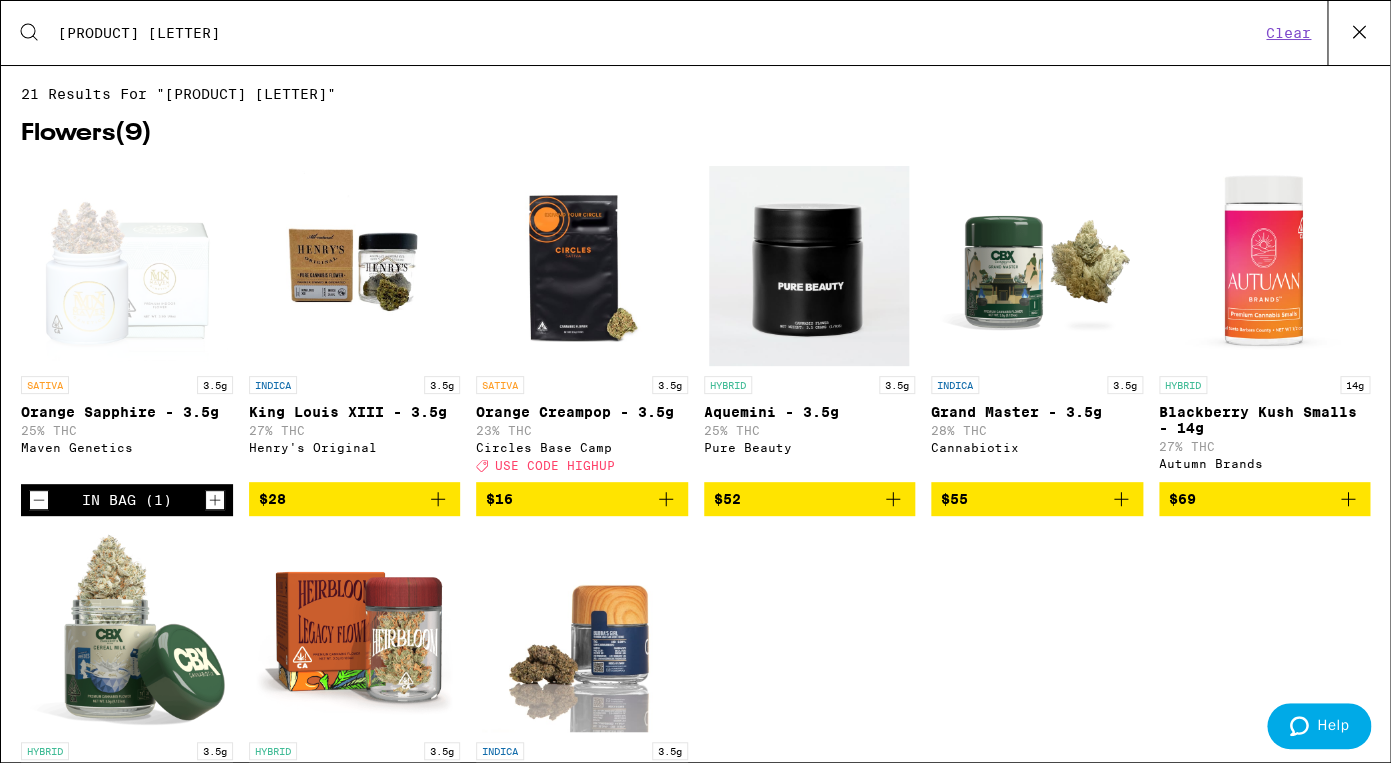 click 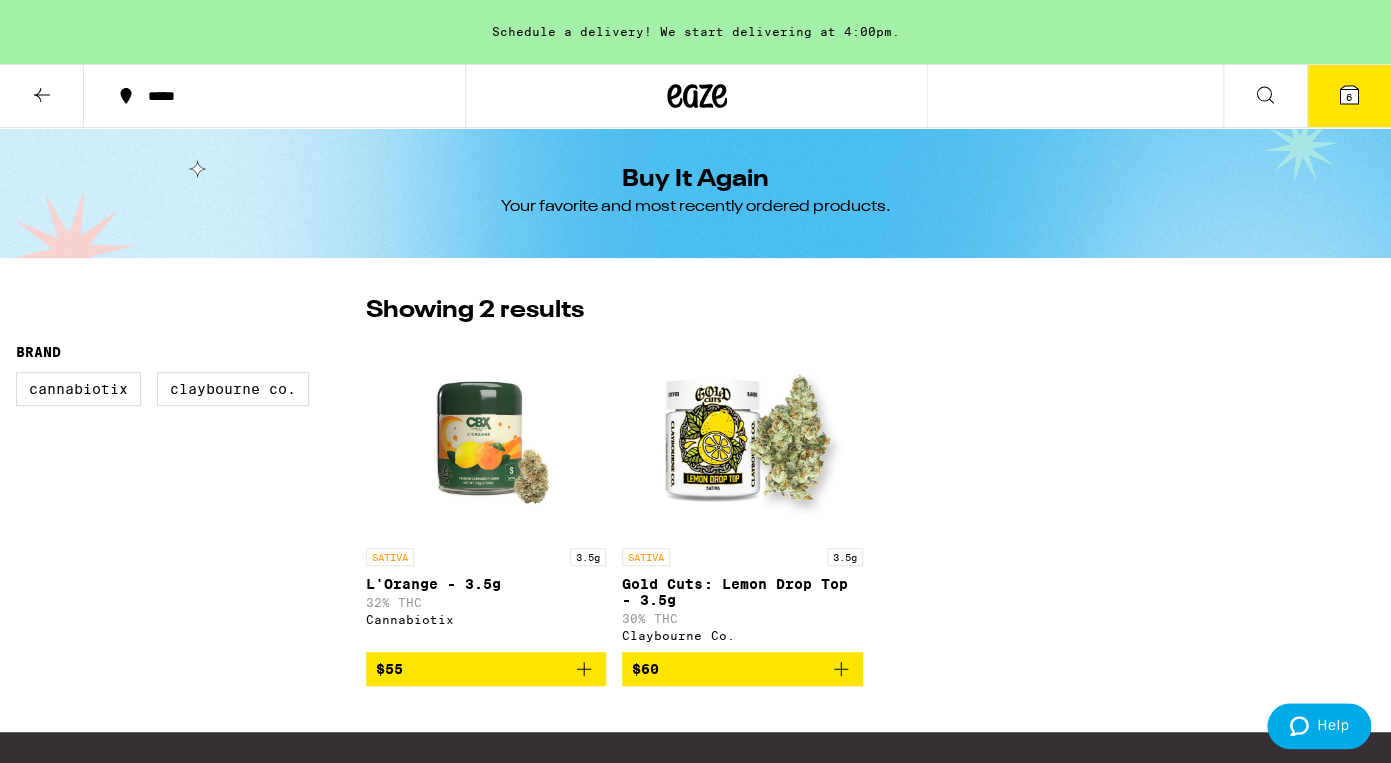 click on "6" at bounding box center (1349, 97) 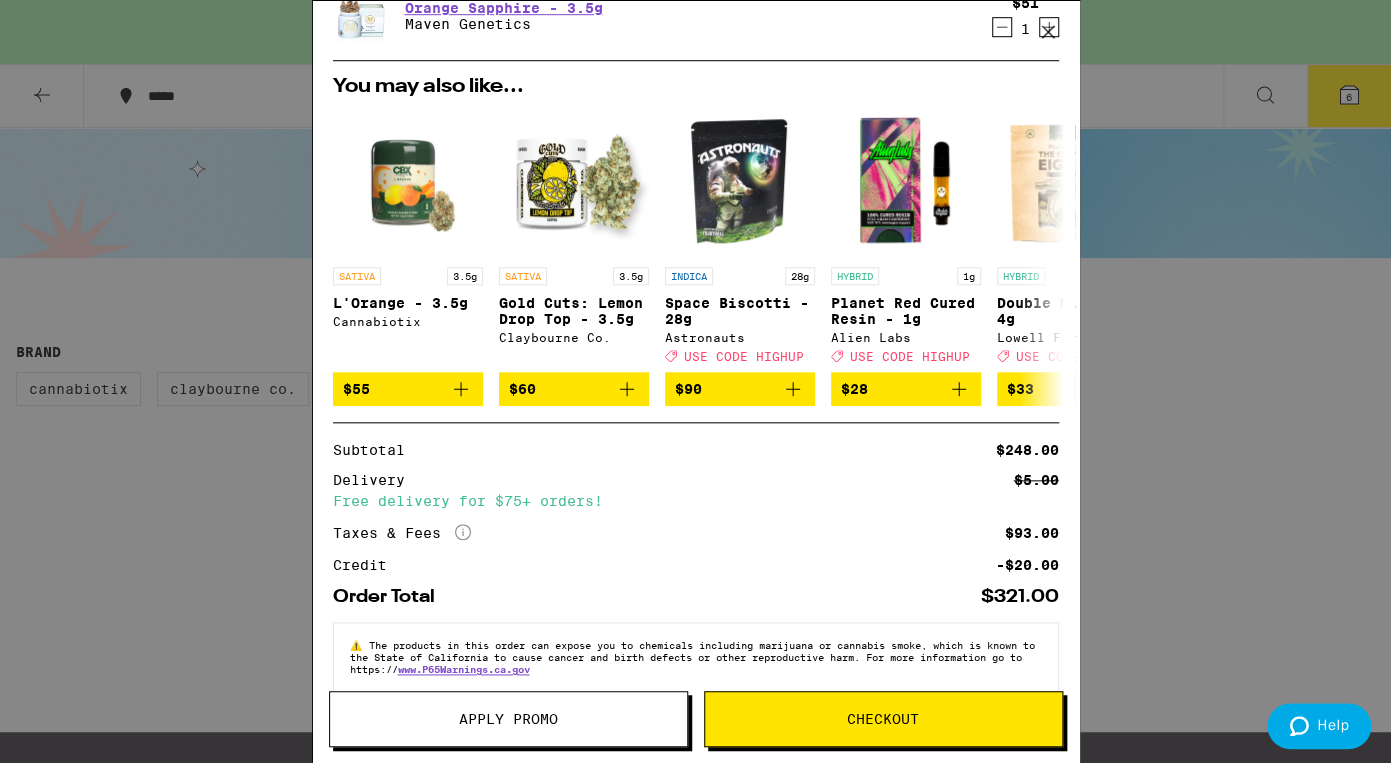 scroll, scrollTop: 551, scrollLeft: 0, axis: vertical 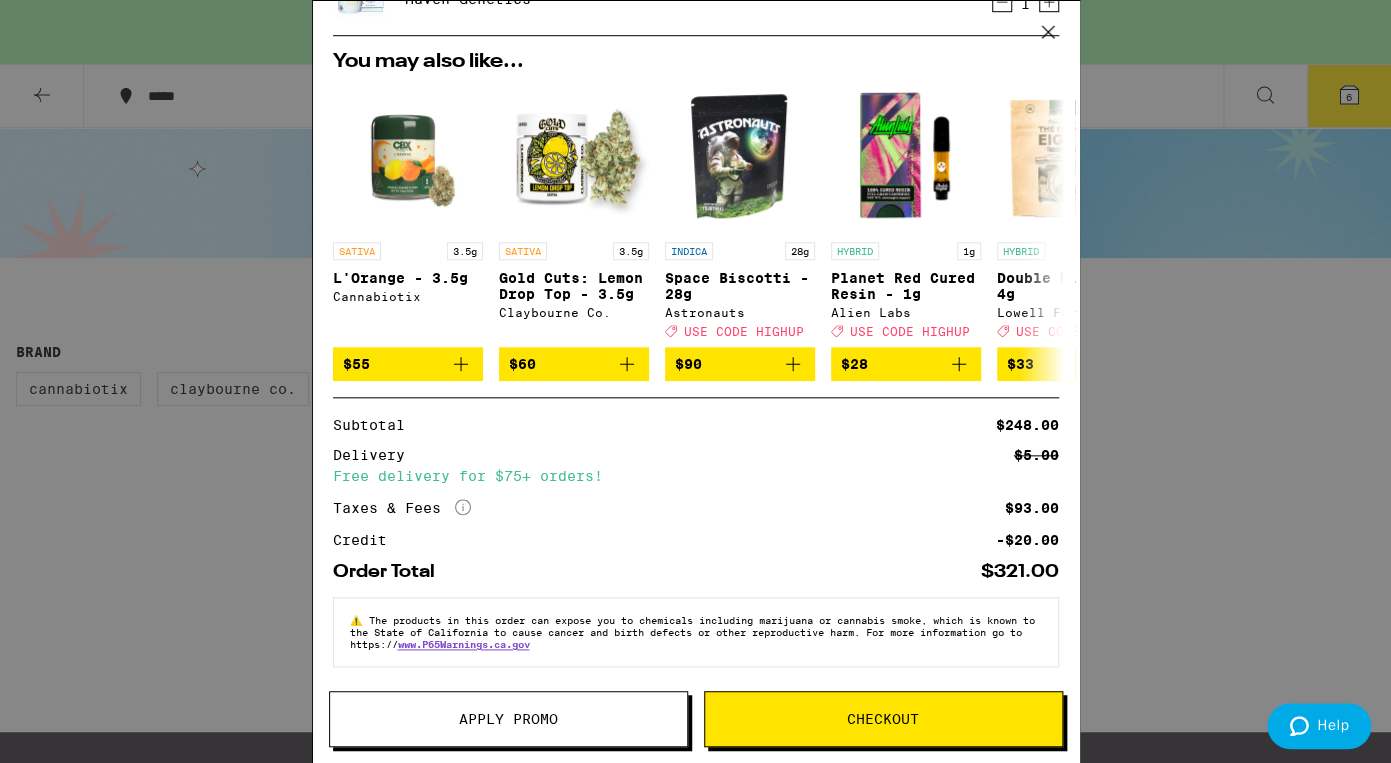click on "Apply Promo" at bounding box center (508, 719) 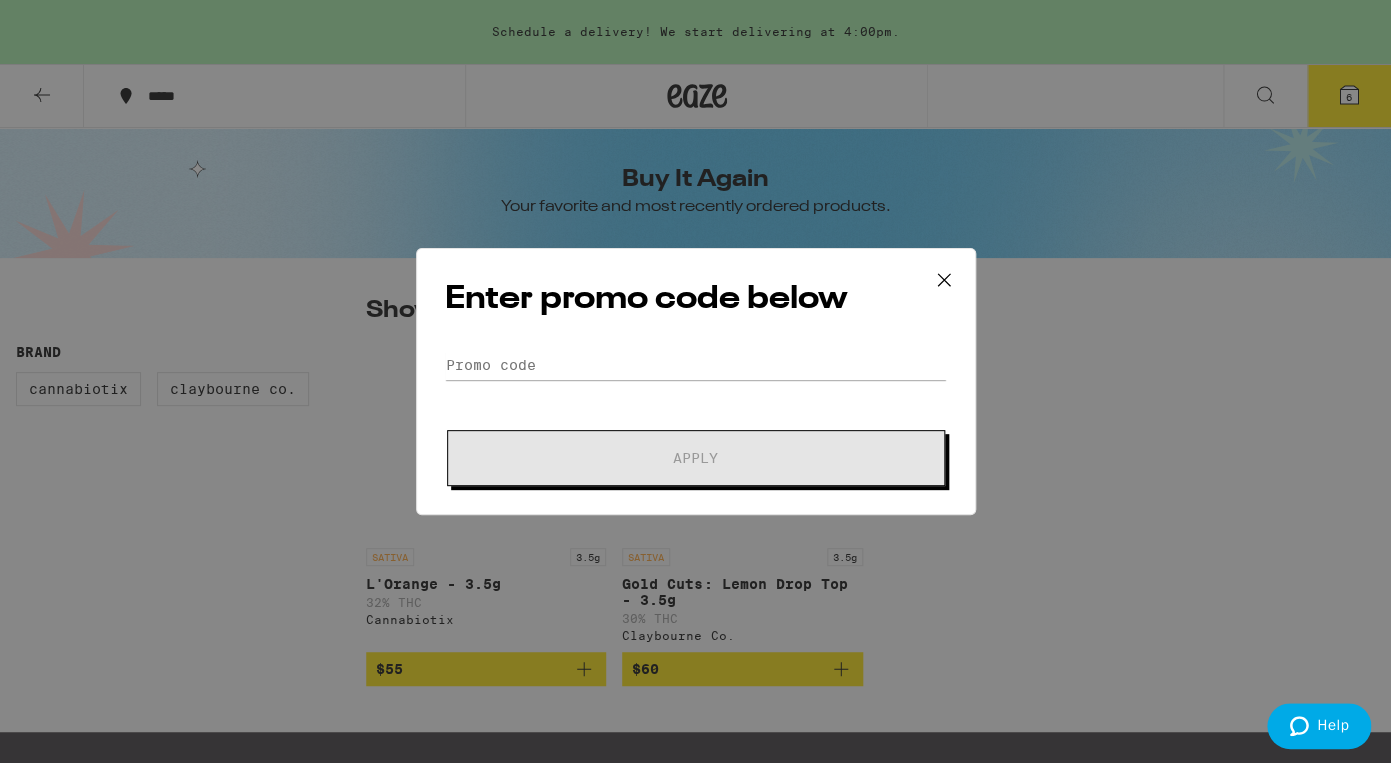 scroll, scrollTop: 551, scrollLeft: 0, axis: vertical 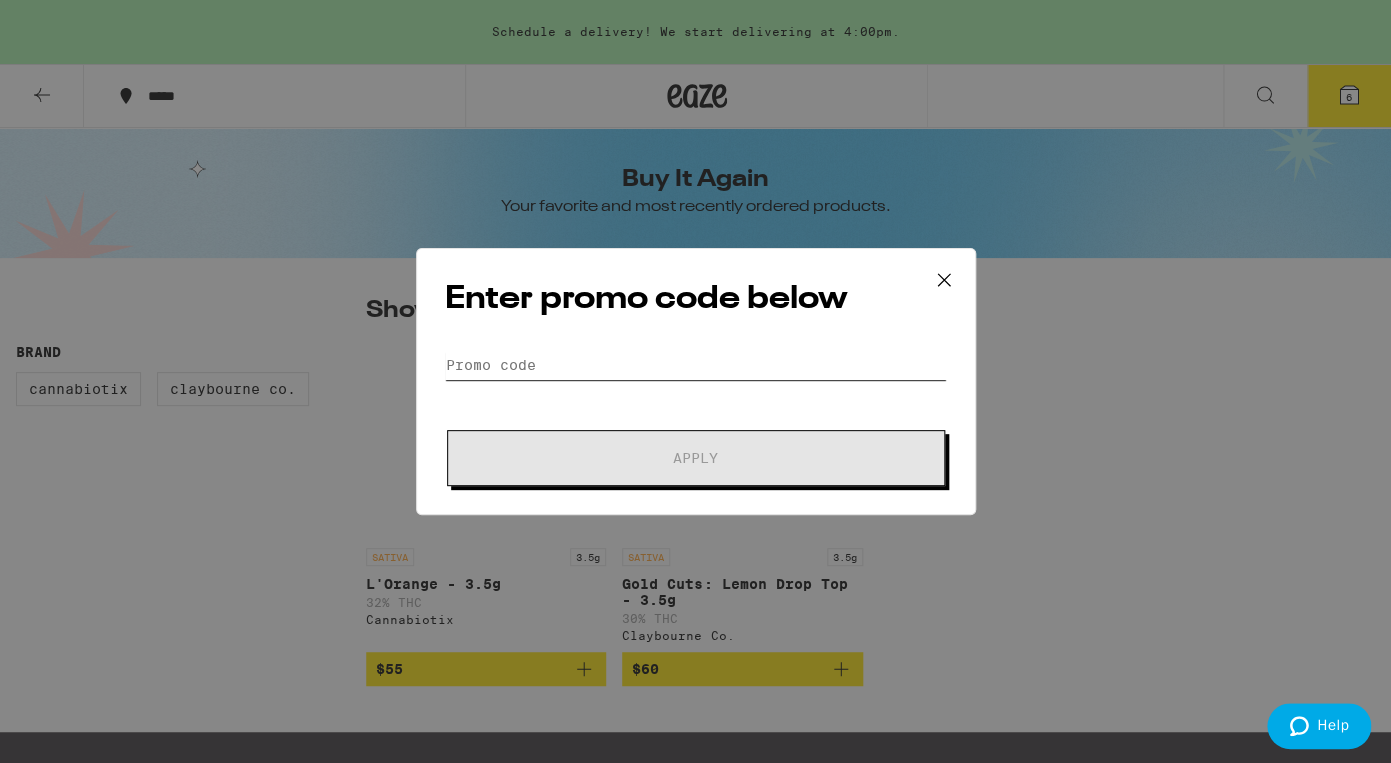 click on "Promo Code" at bounding box center (696, 365) 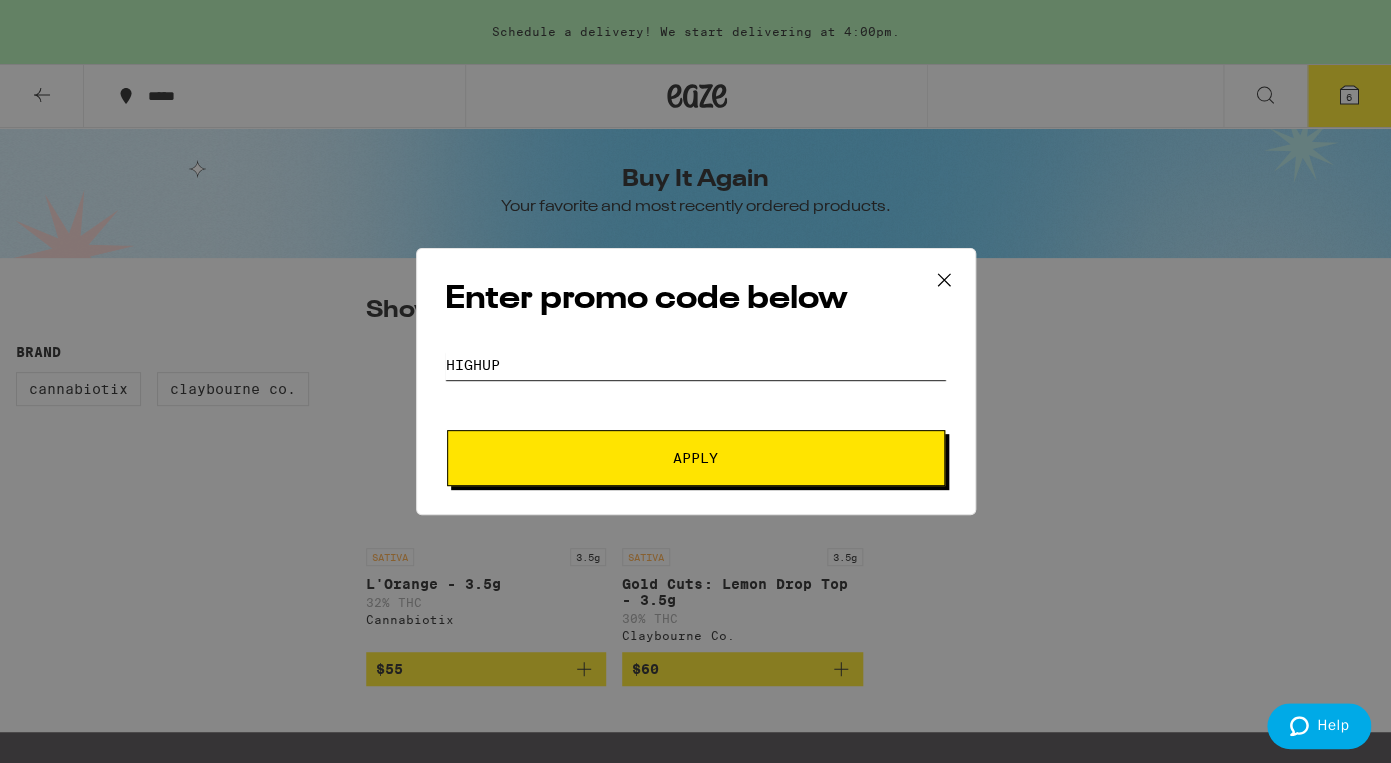 type on "HIGHUP" 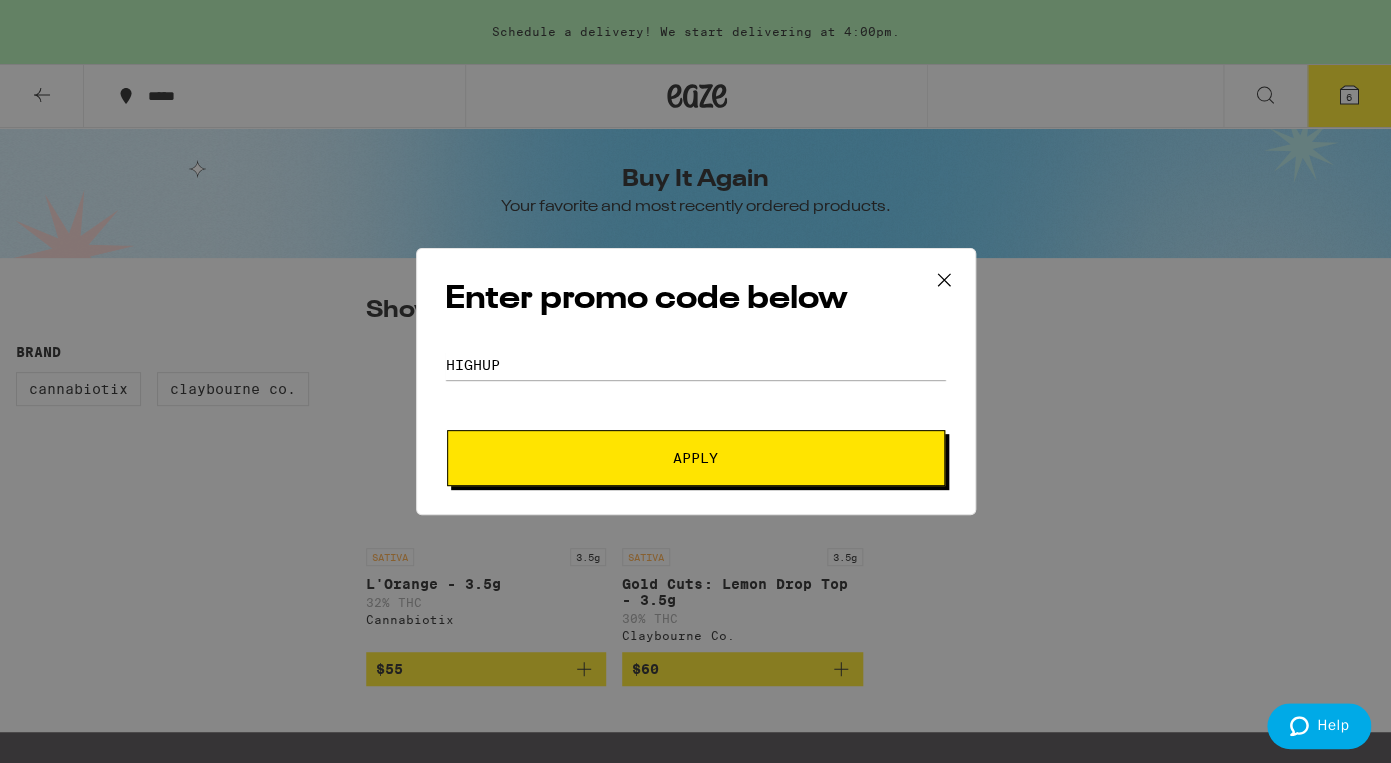 click on "Apply" at bounding box center (695, 458) 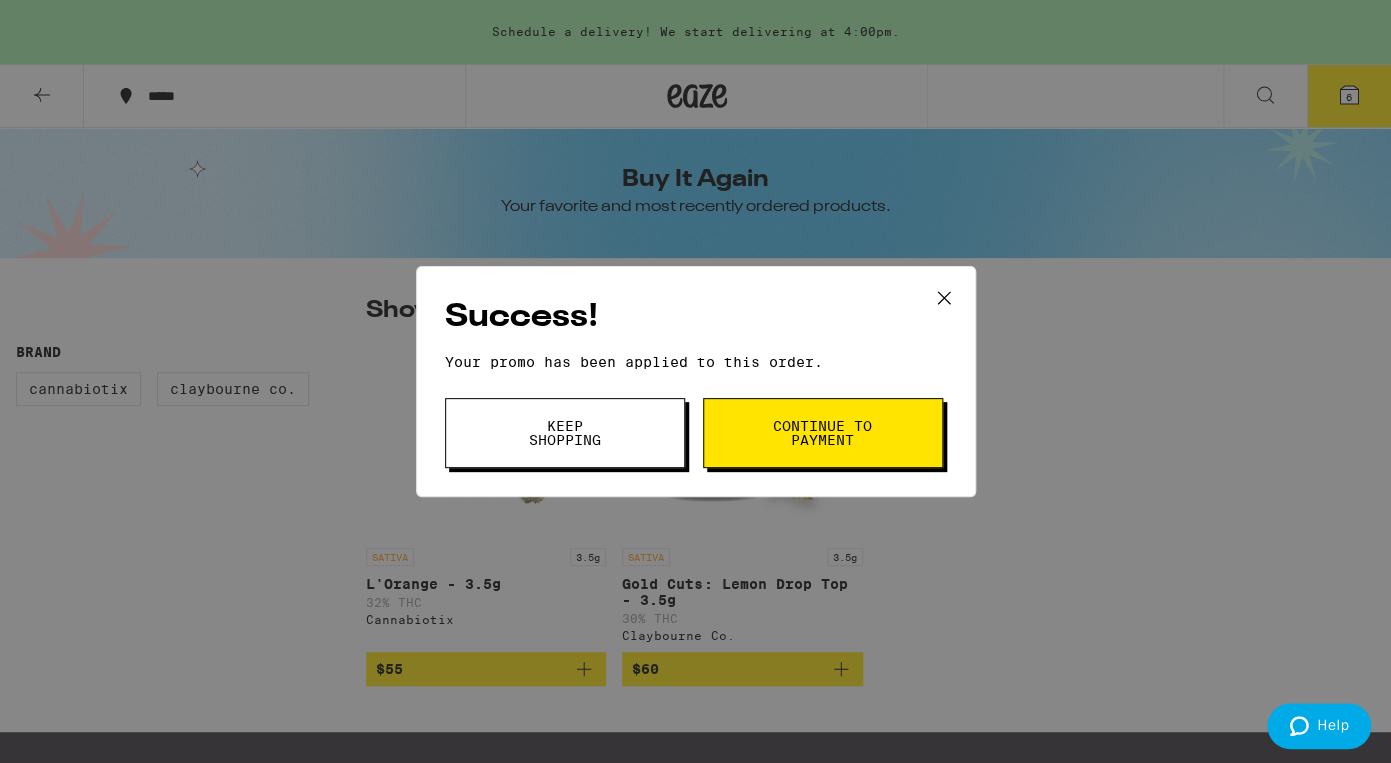 click on "Continue to payment" at bounding box center (823, 433) 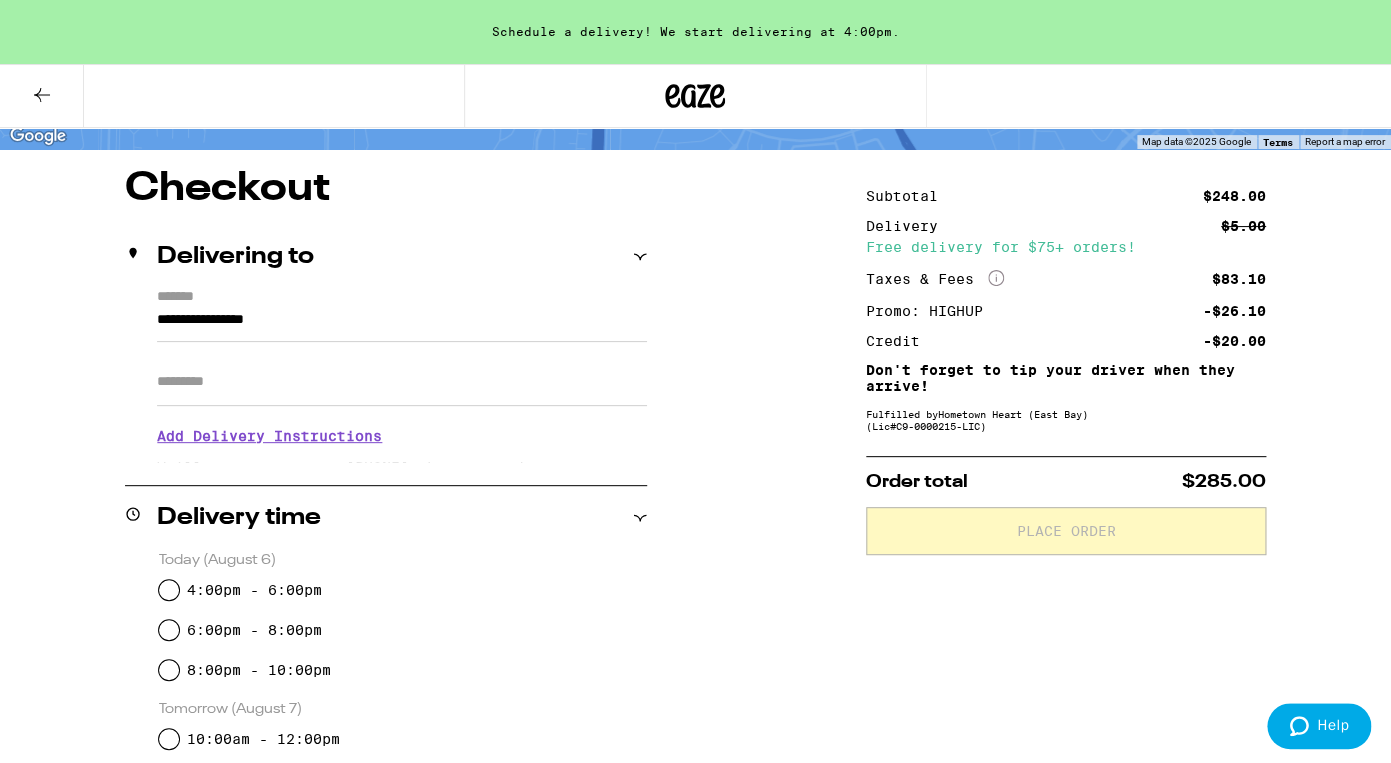 scroll, scrollTop: 150, scrollLeft: 0, axis: vertical 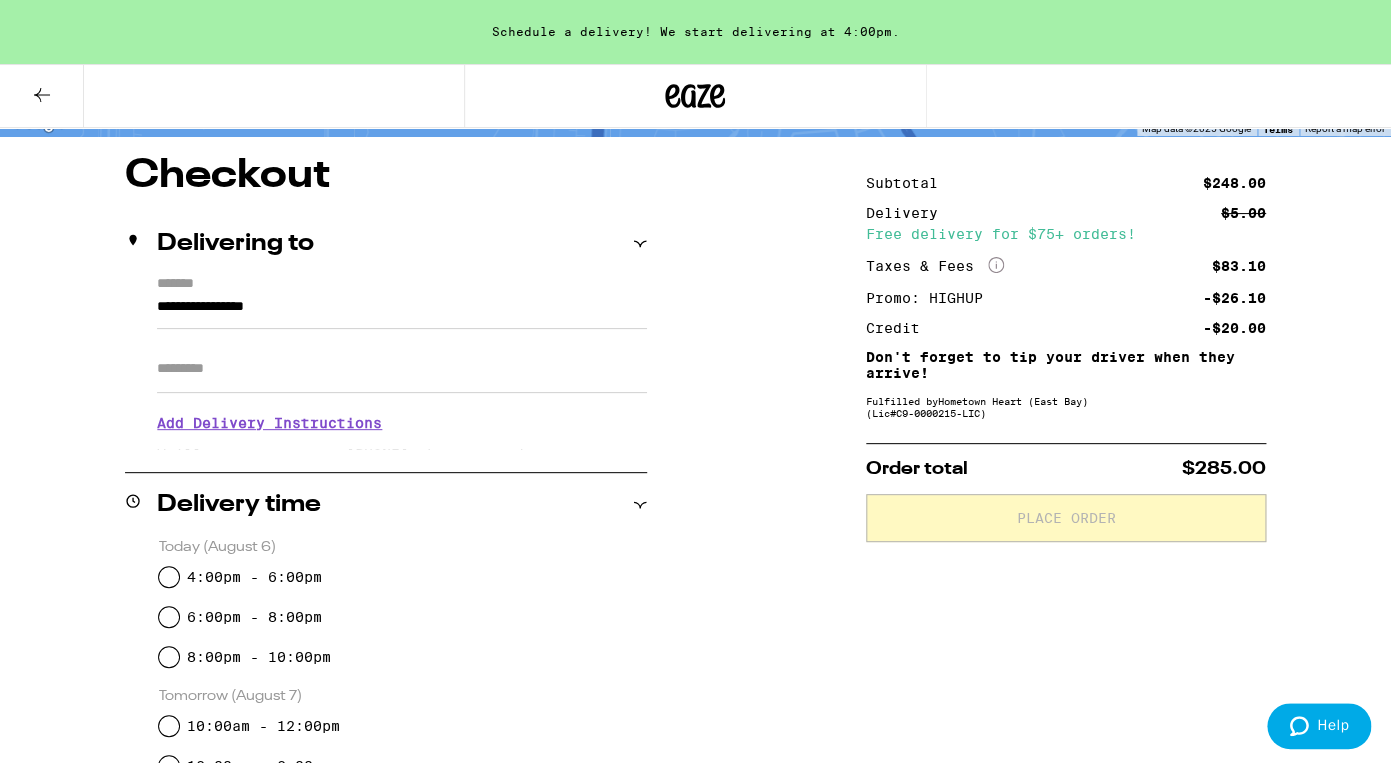 click on "*******" at bounding box center [402, 285] 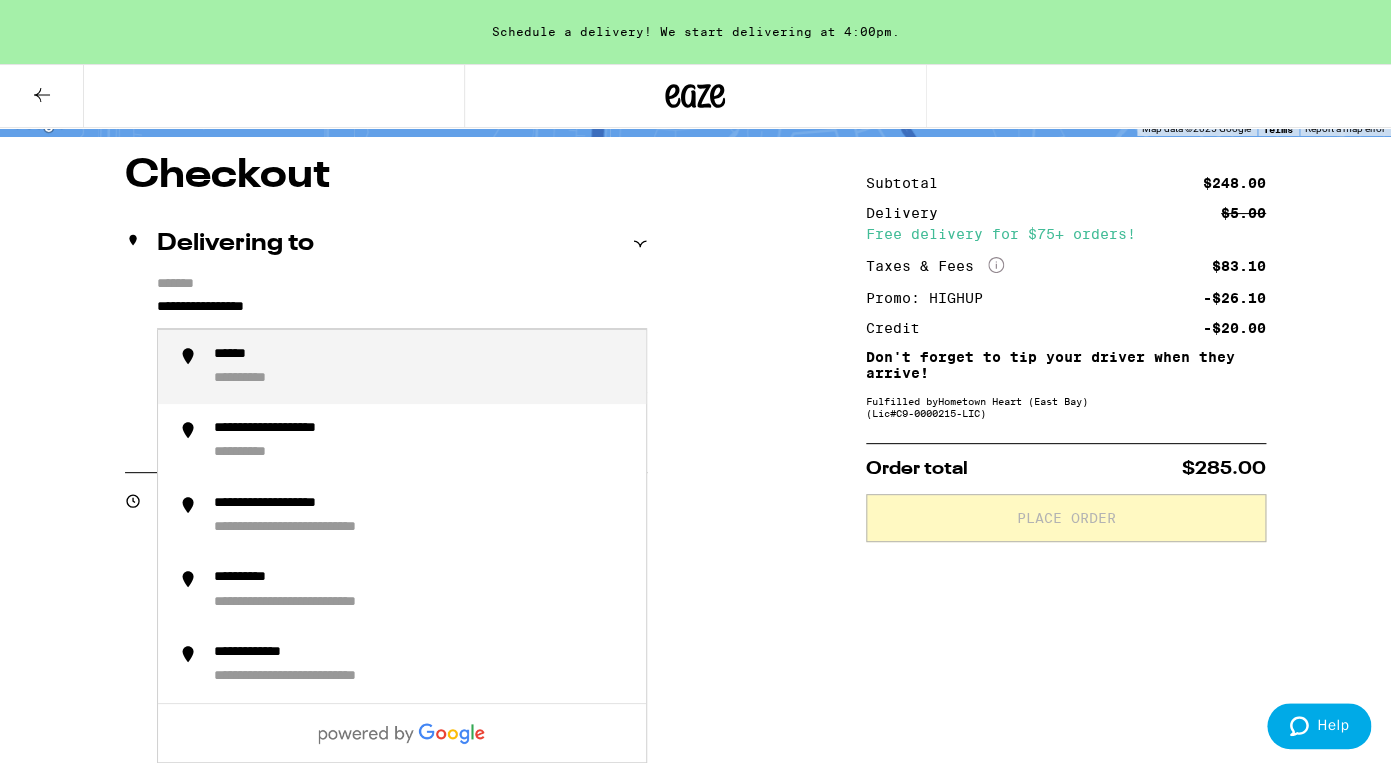 click on "Delivering to" at bounding box center [386, 244] 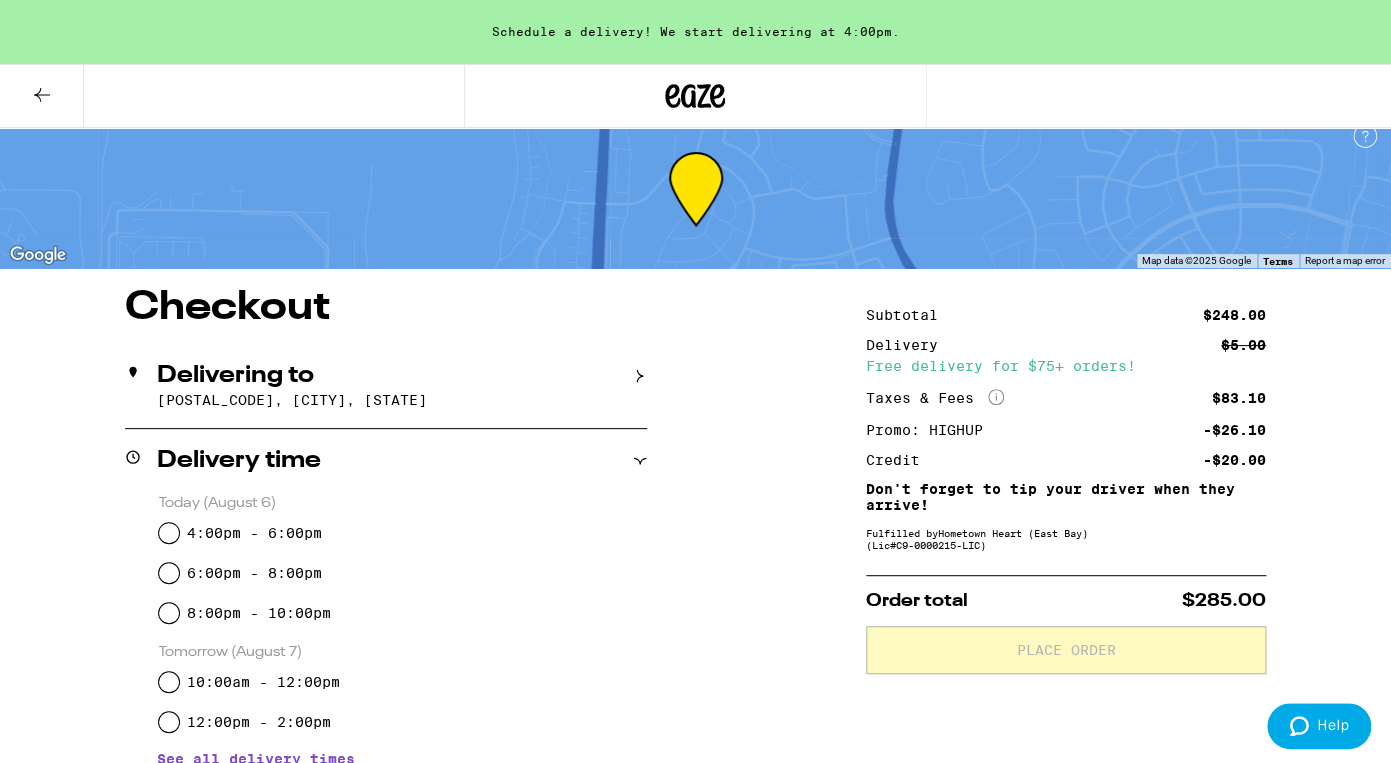 scroll, scrollTop: 0, scrollLeft: 0, axis: both 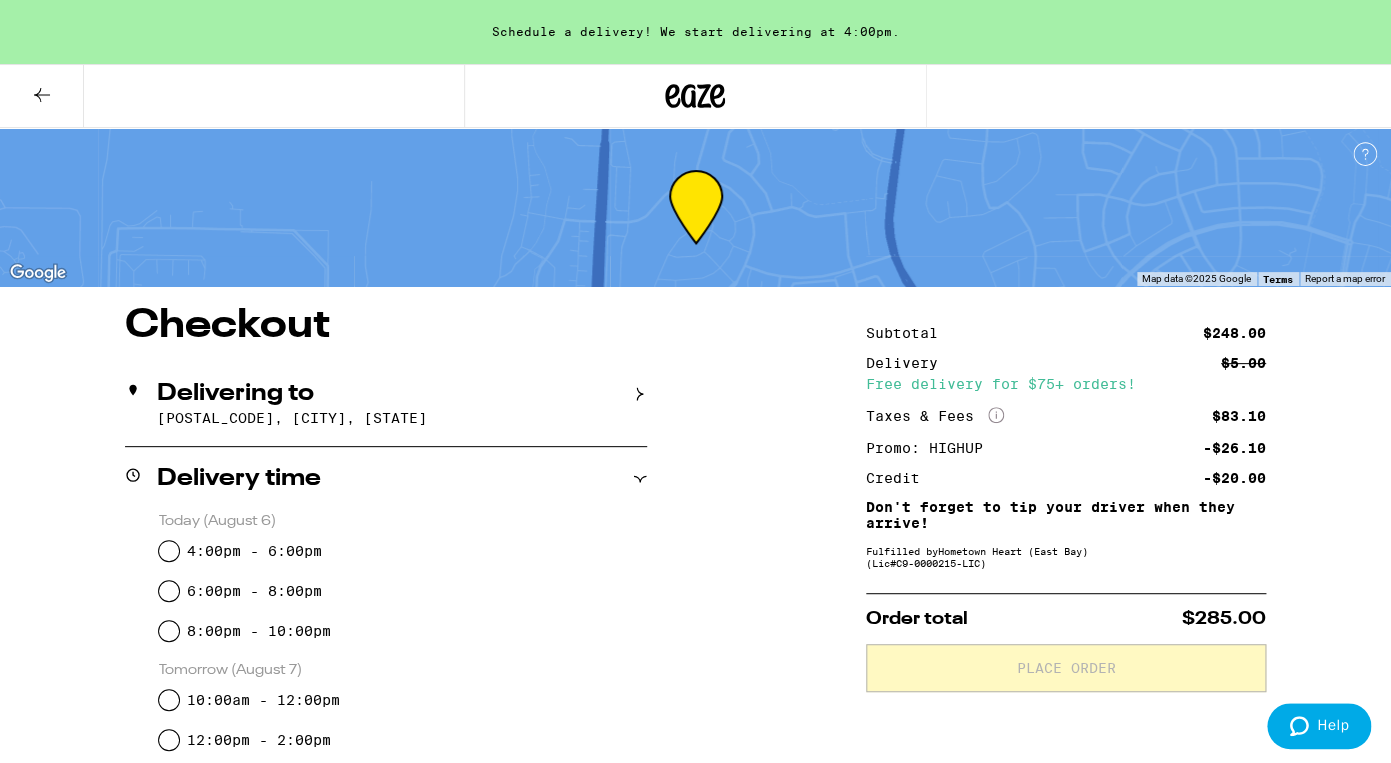 click 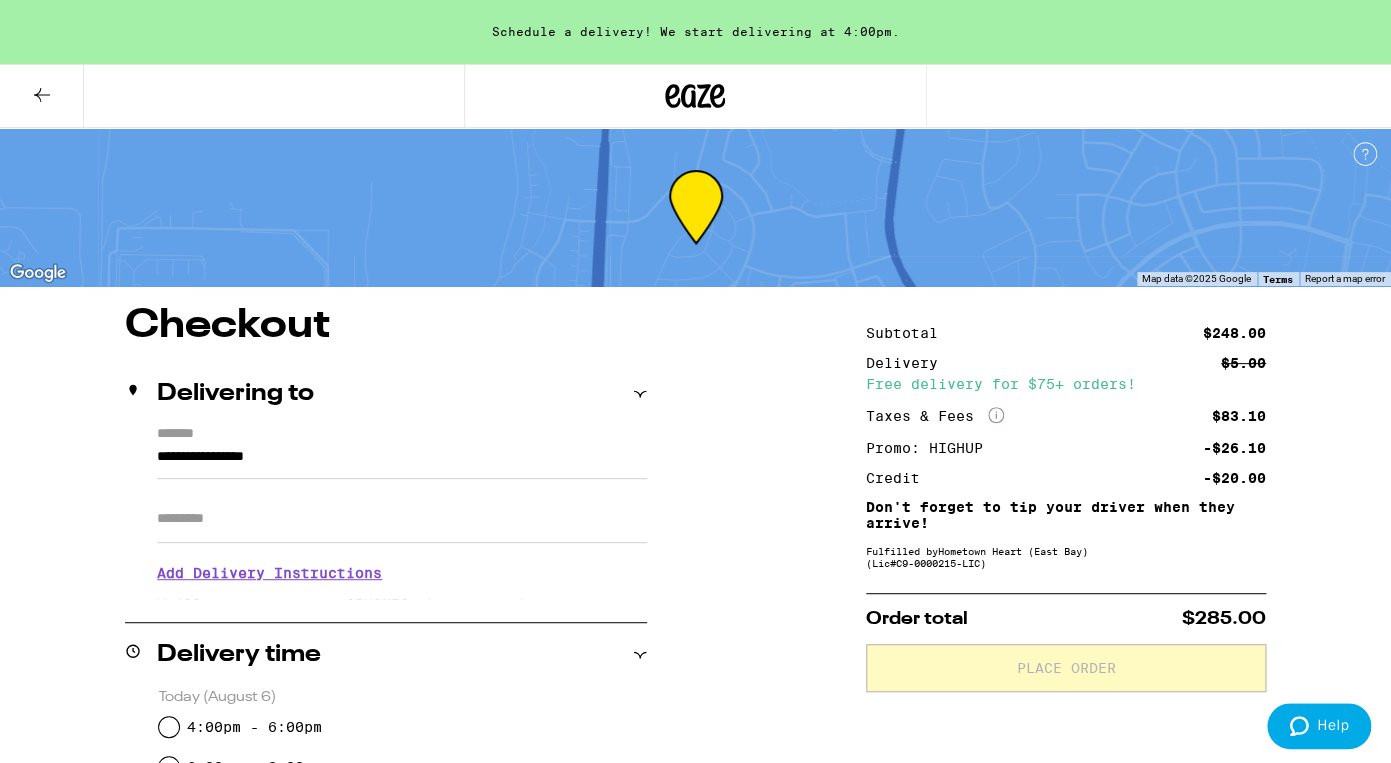 click on "**********" at bounding box center [386, 512] 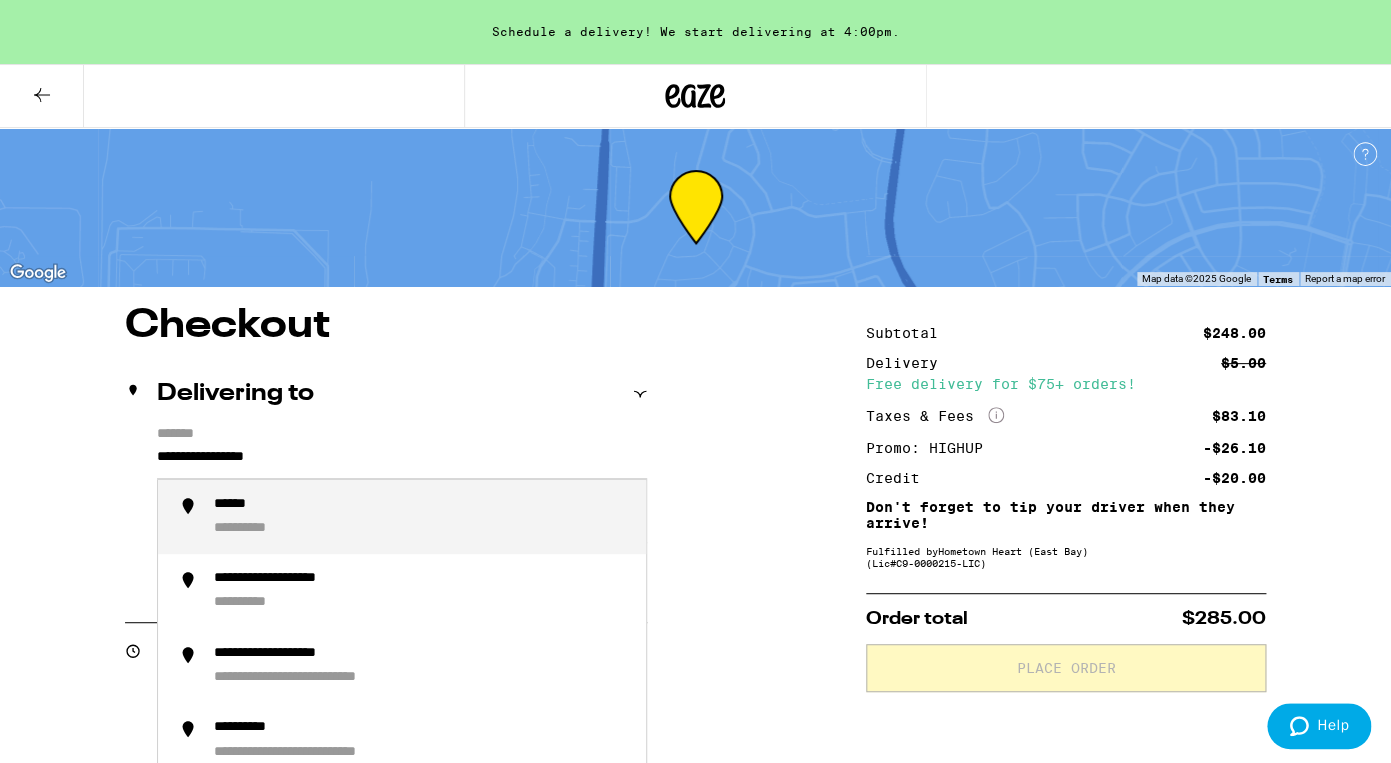 click on "**********" at bounding box center (402, 462) 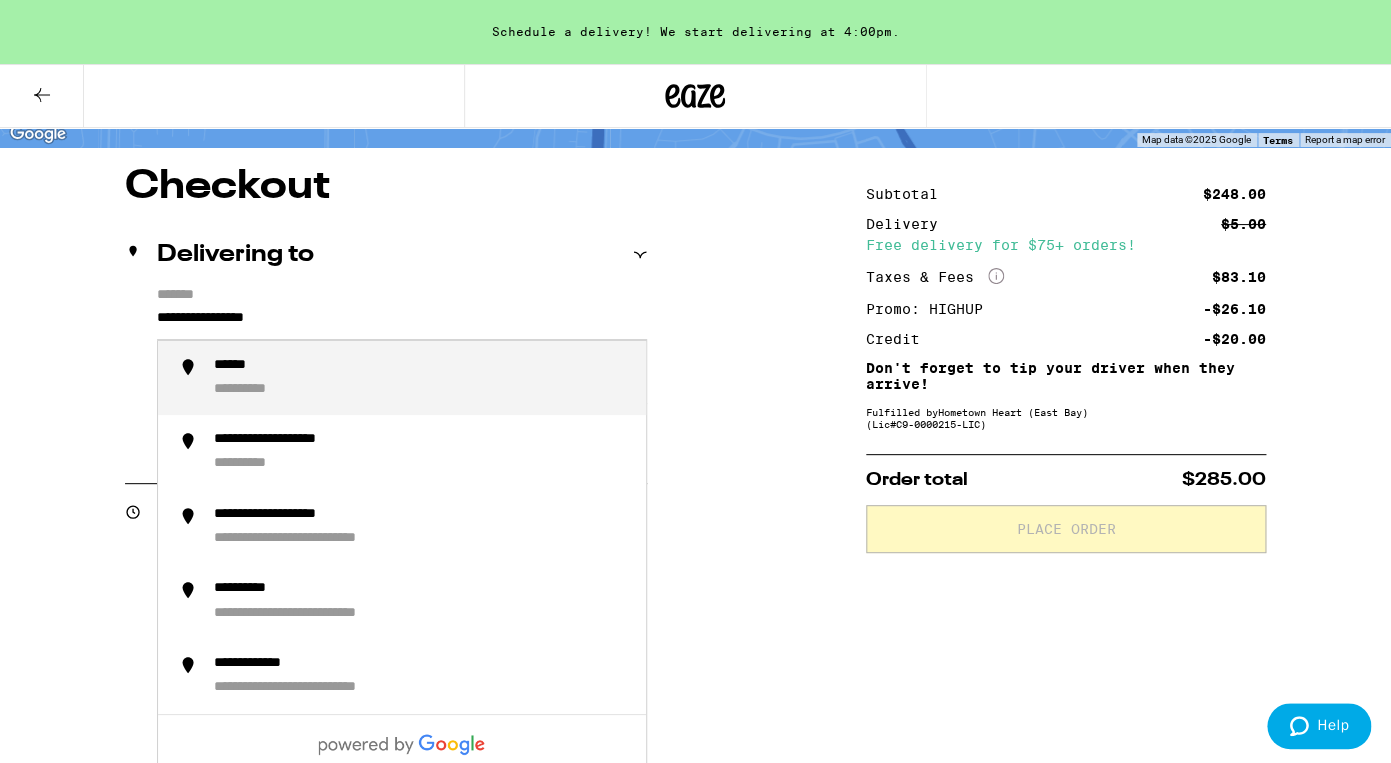 scroll, scrollTop: 159, scrollLeft: 0, axis: vertical 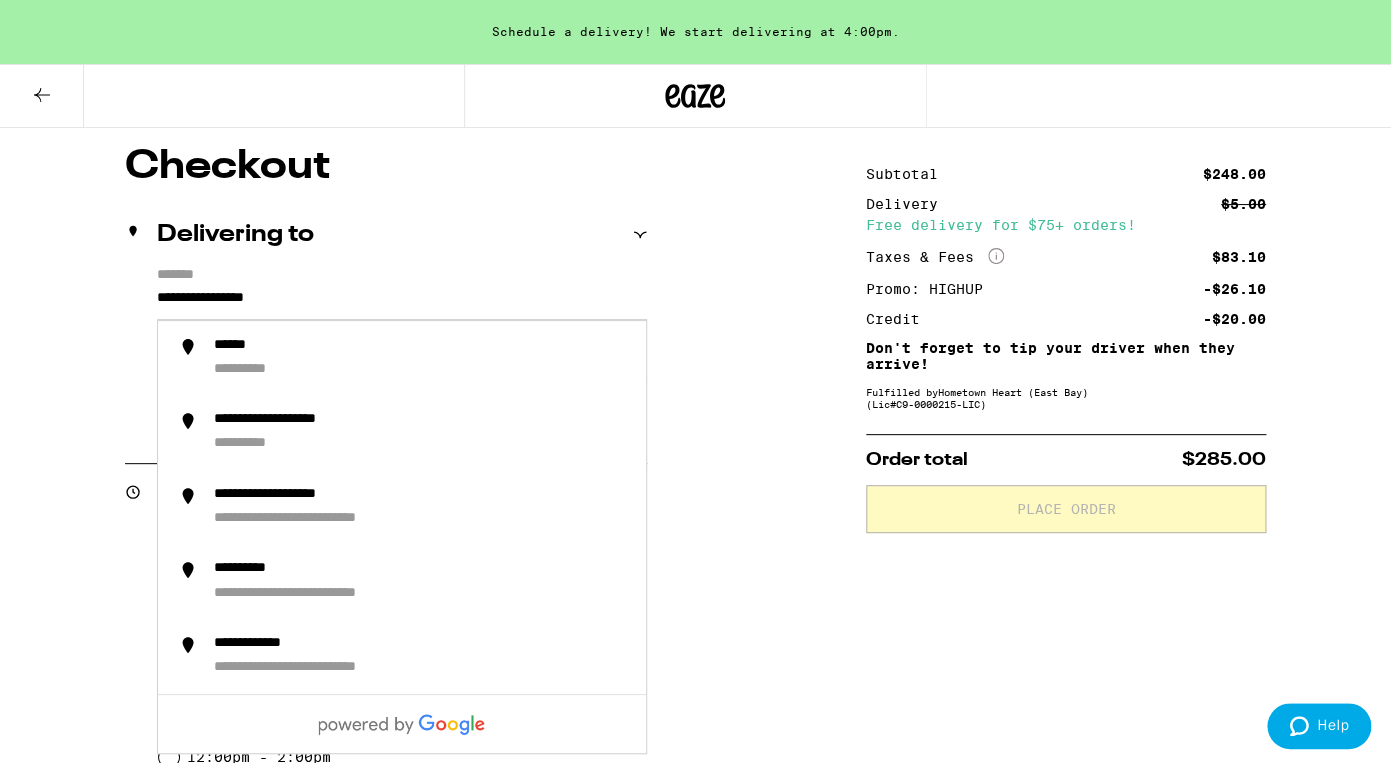 click on "**********" at bounding box center (695, 849) 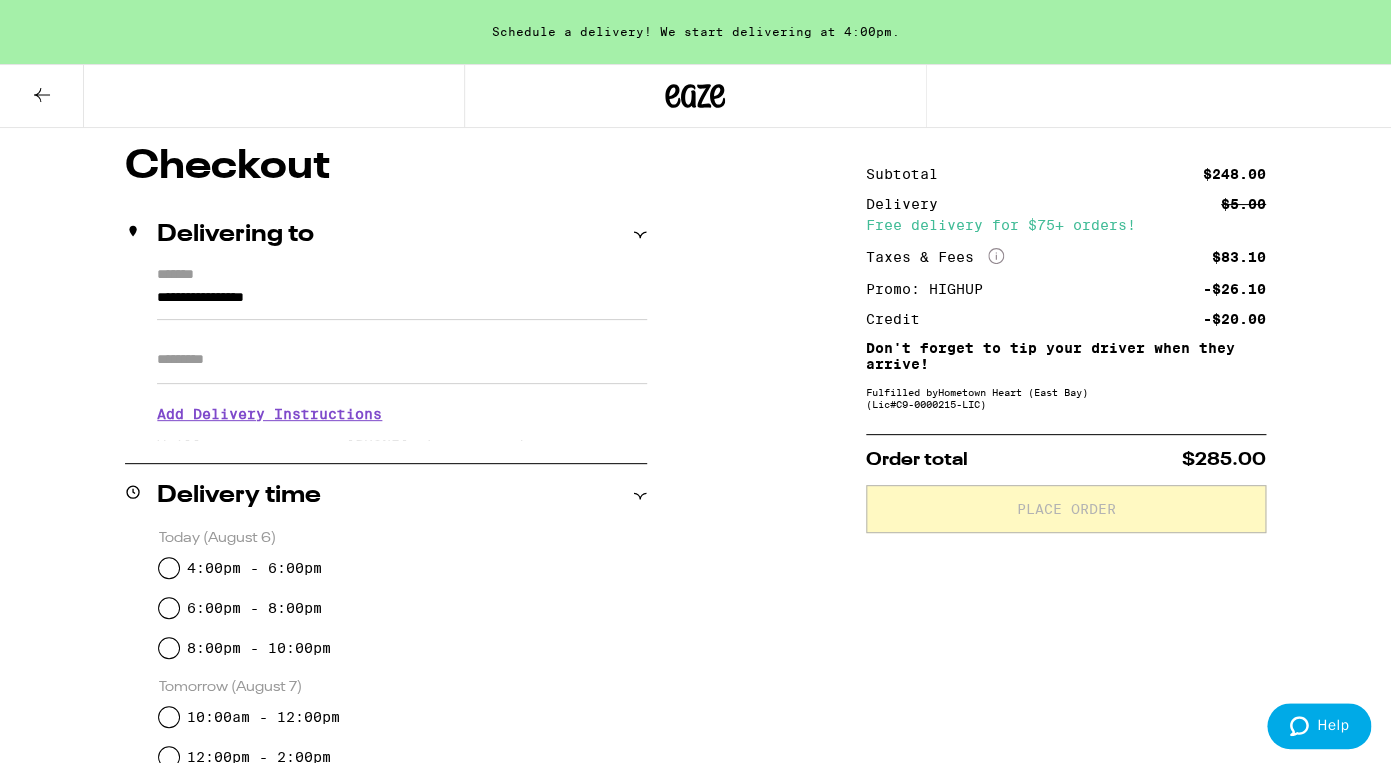 click on "Apt/Suite" at bounding box center [402, 360] 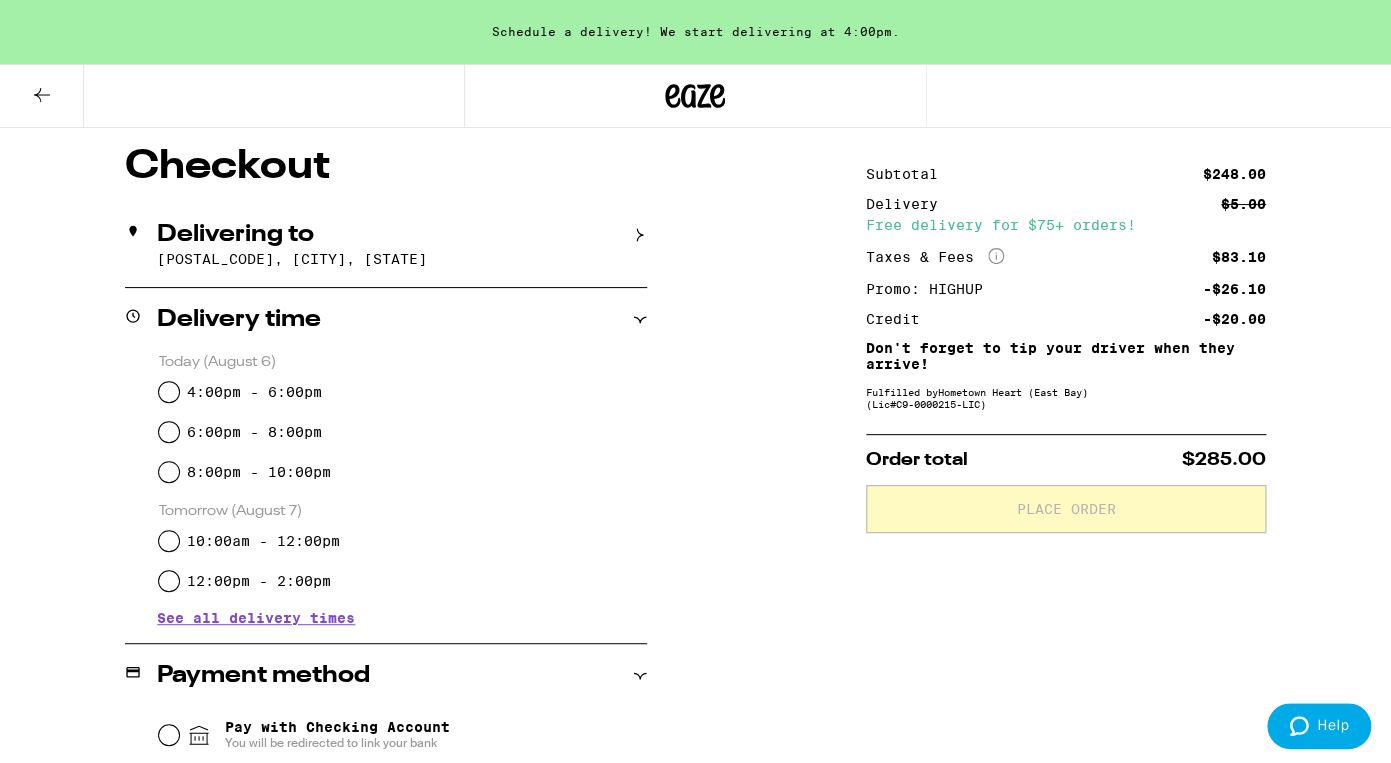 click 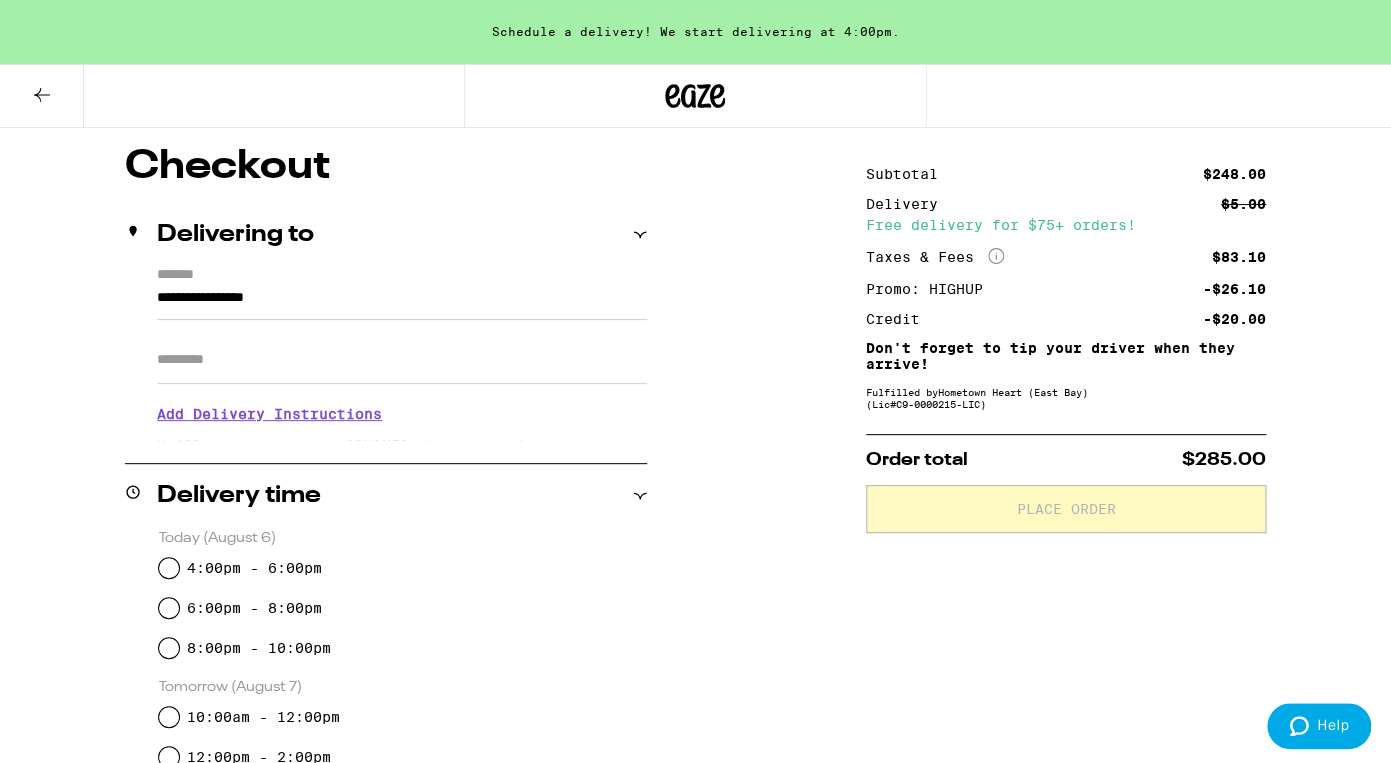 click on "**********" at bounding box center [386, 353] 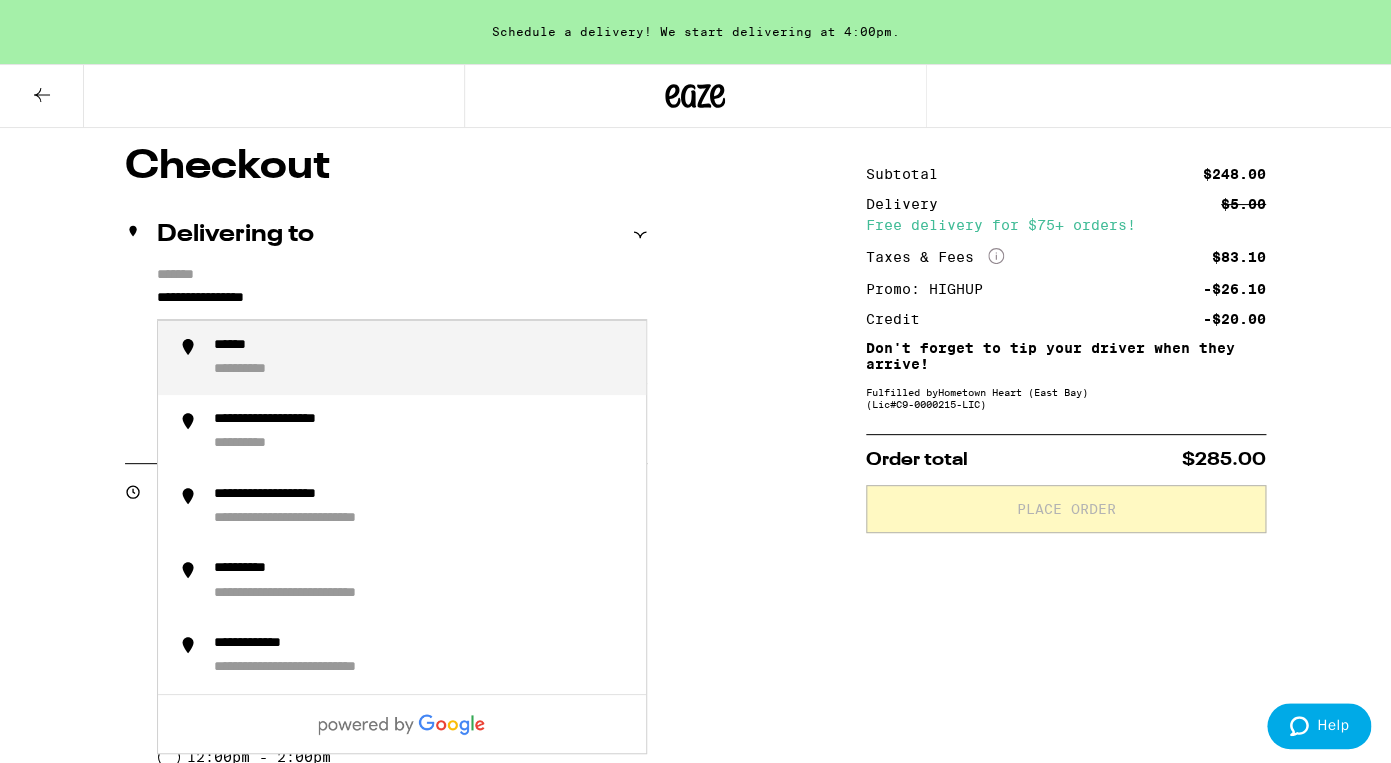 drag, startPoint x: 325, startPoint y: 307, endPoint x: 103, endPoint y: 291, distance: 222.57584 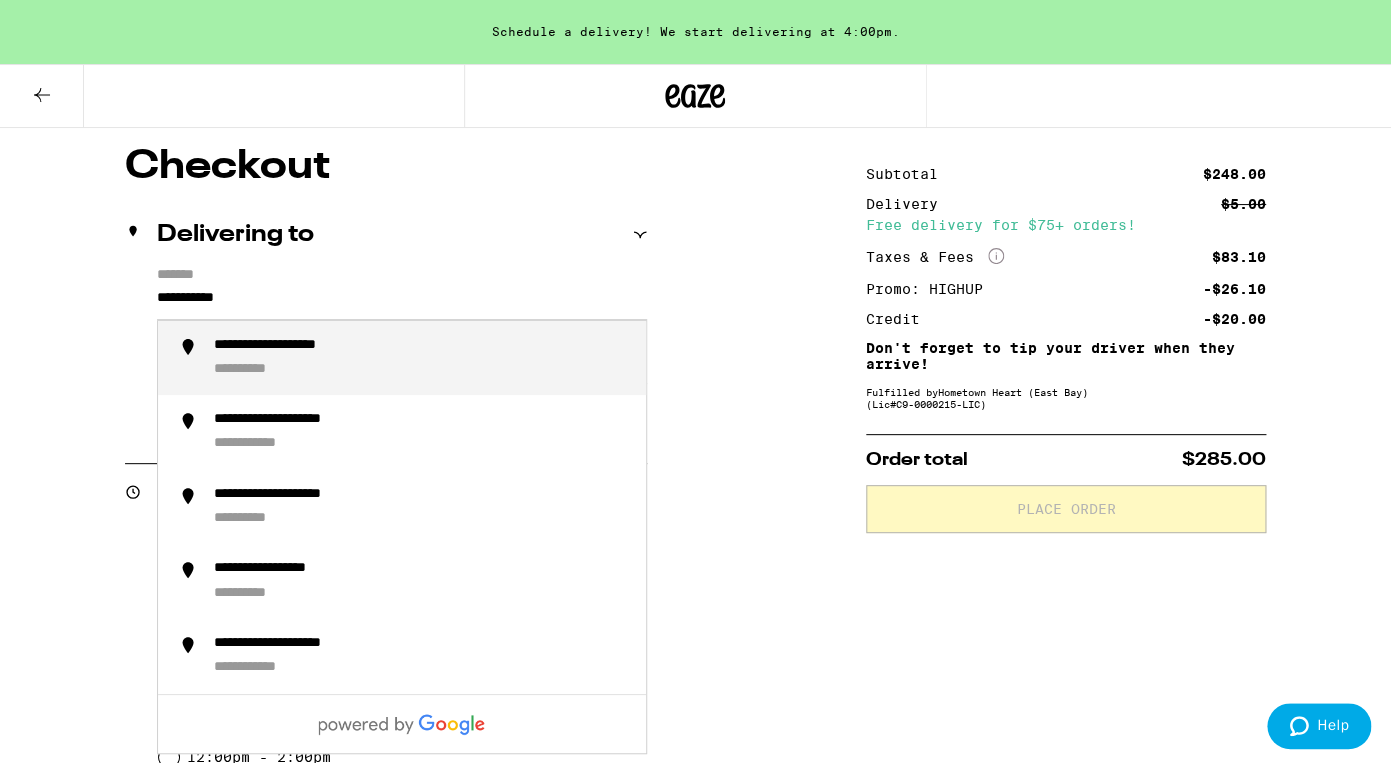 click on "**********" at bounding box center [304, 346] 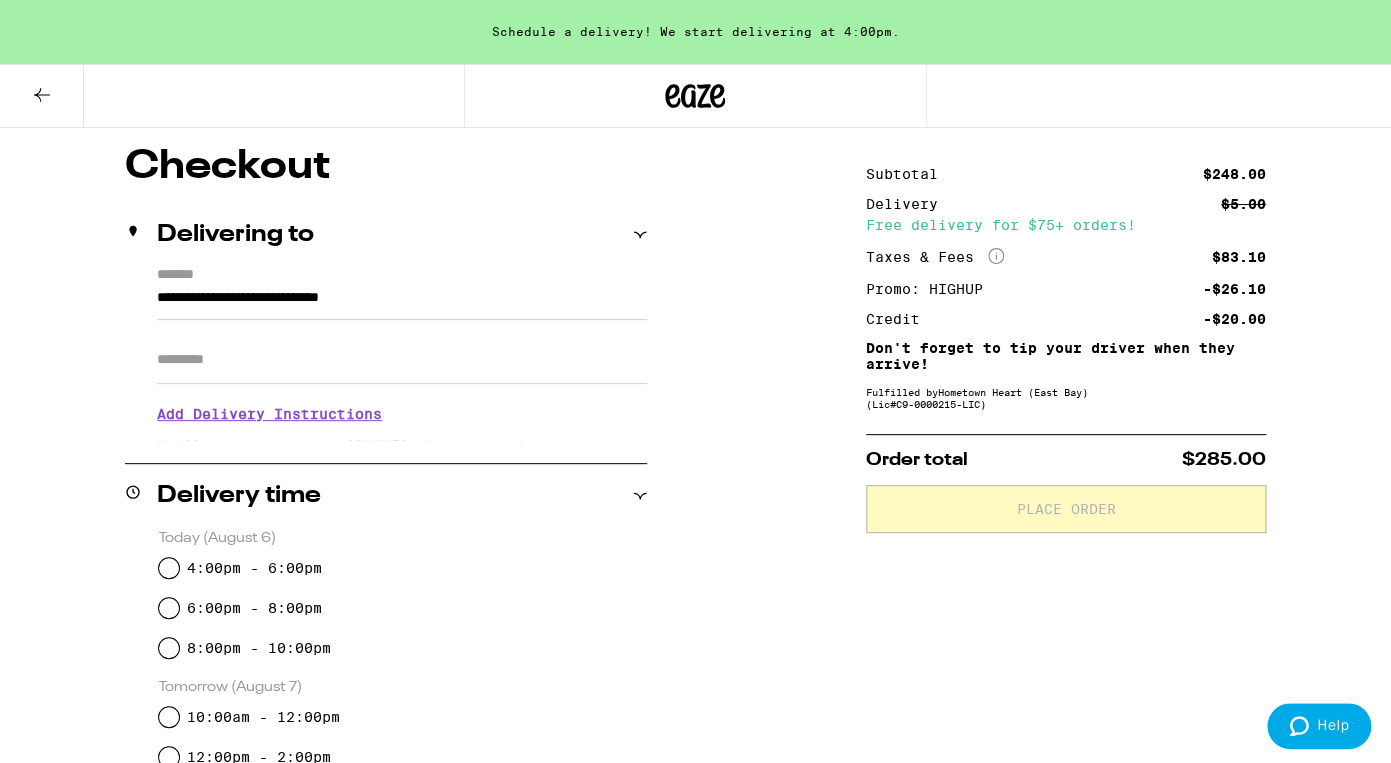 type on "**********" 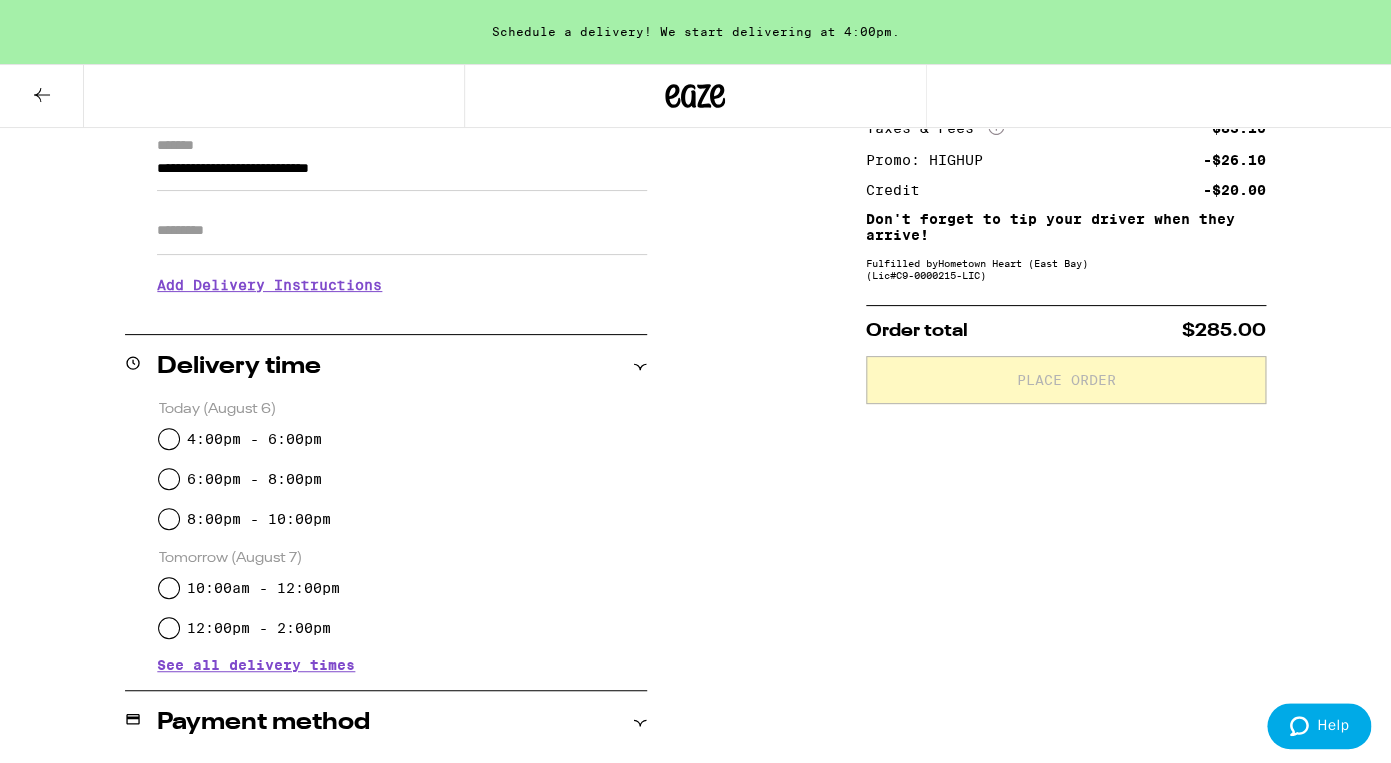 scroll, scrollTop: 291, scrollLeft: 0, axis: vertical 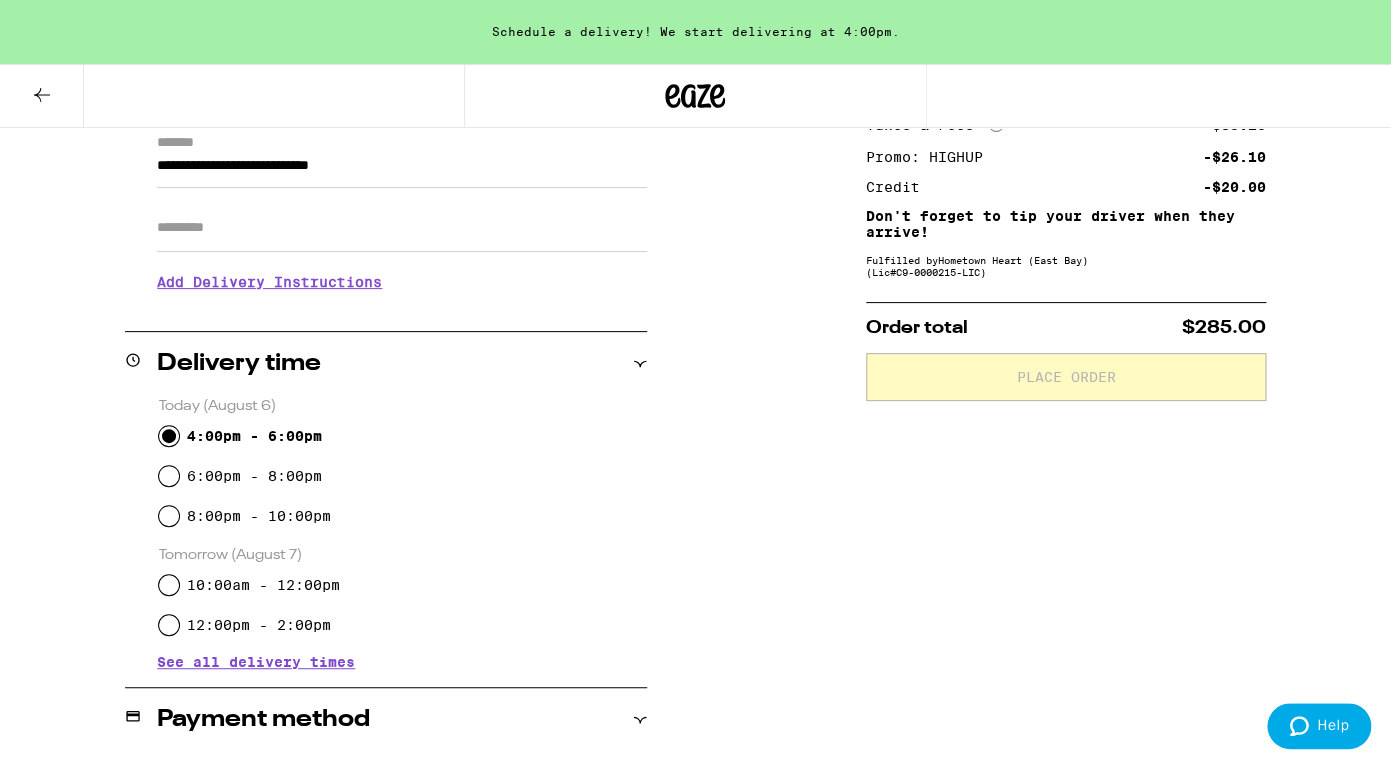 click on "4:00pm - 6:00pm" at bounding box center [169, 436] 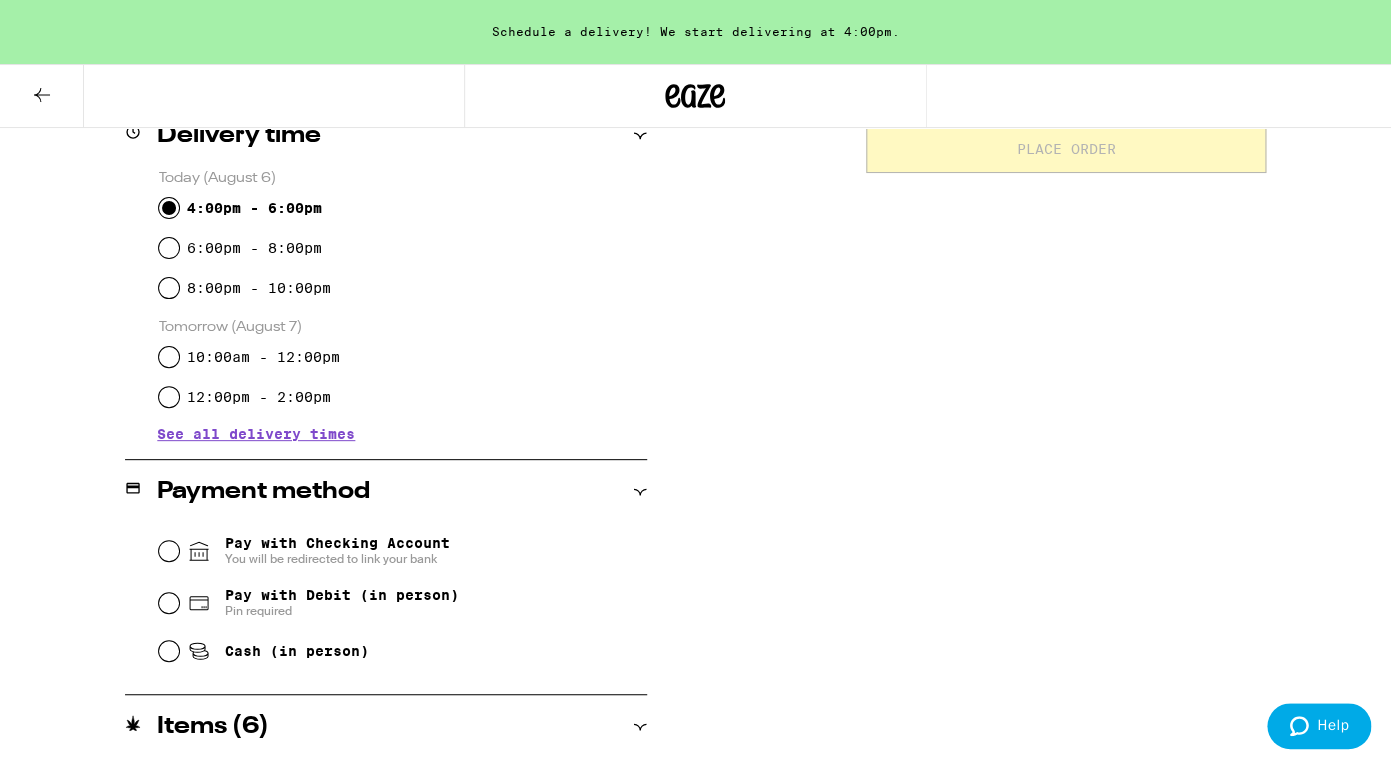 scroll, scrollTop: 727, scrollLeft: 0, axis: vertical 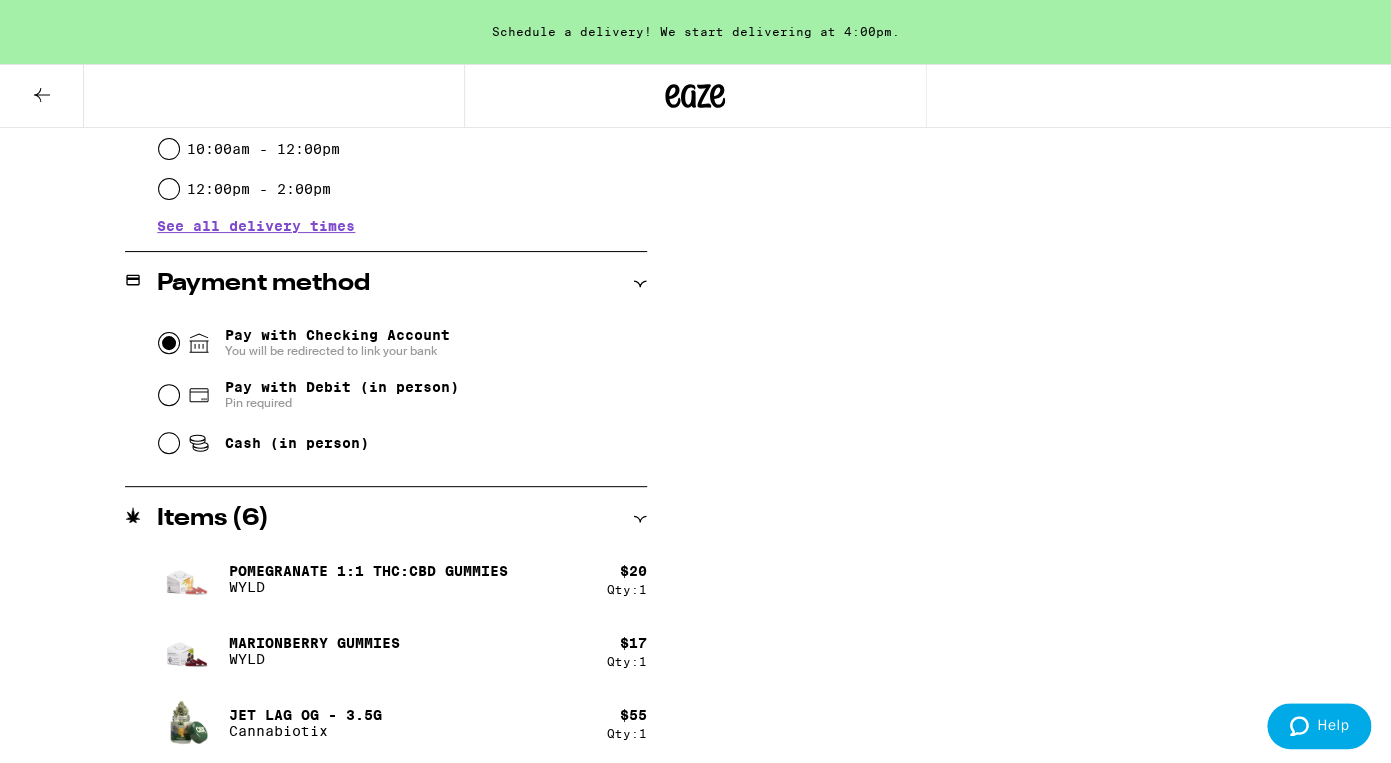 click on "Pay with Checking Account You will be redirected to link your bank" at bounding box center [169, 343] 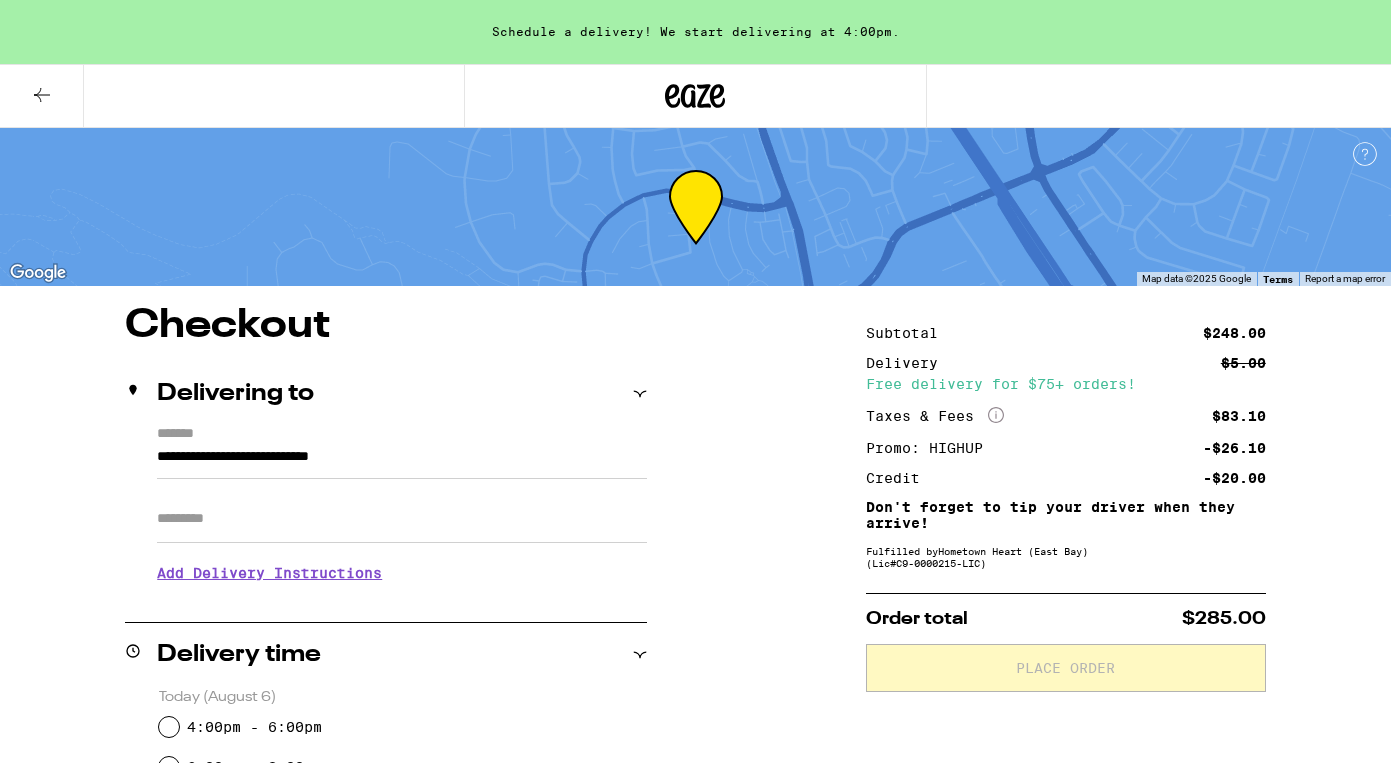 scroll, scrollTop: 0, scrollLeft: 0, axis: both 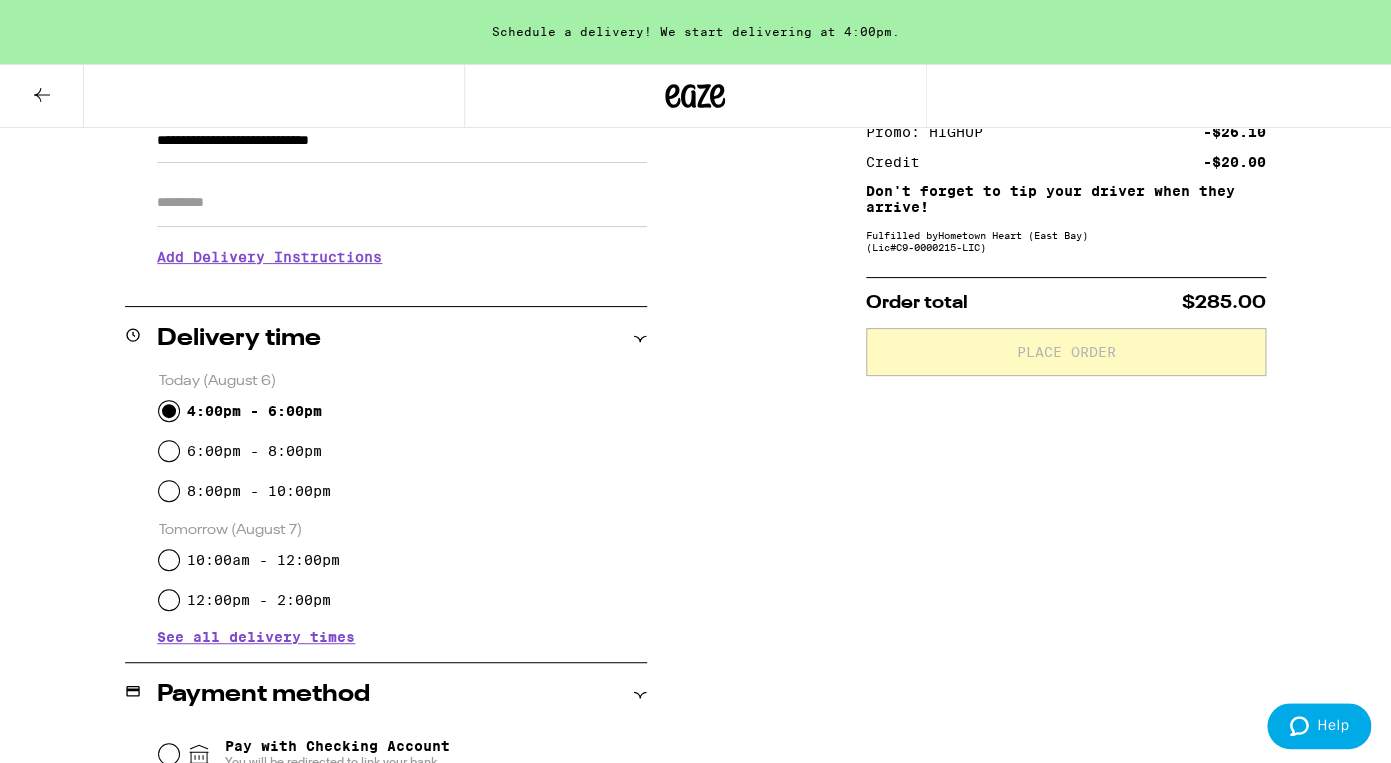 click on "4:00pm - 6:00pm" at bounding box center (169, 411) 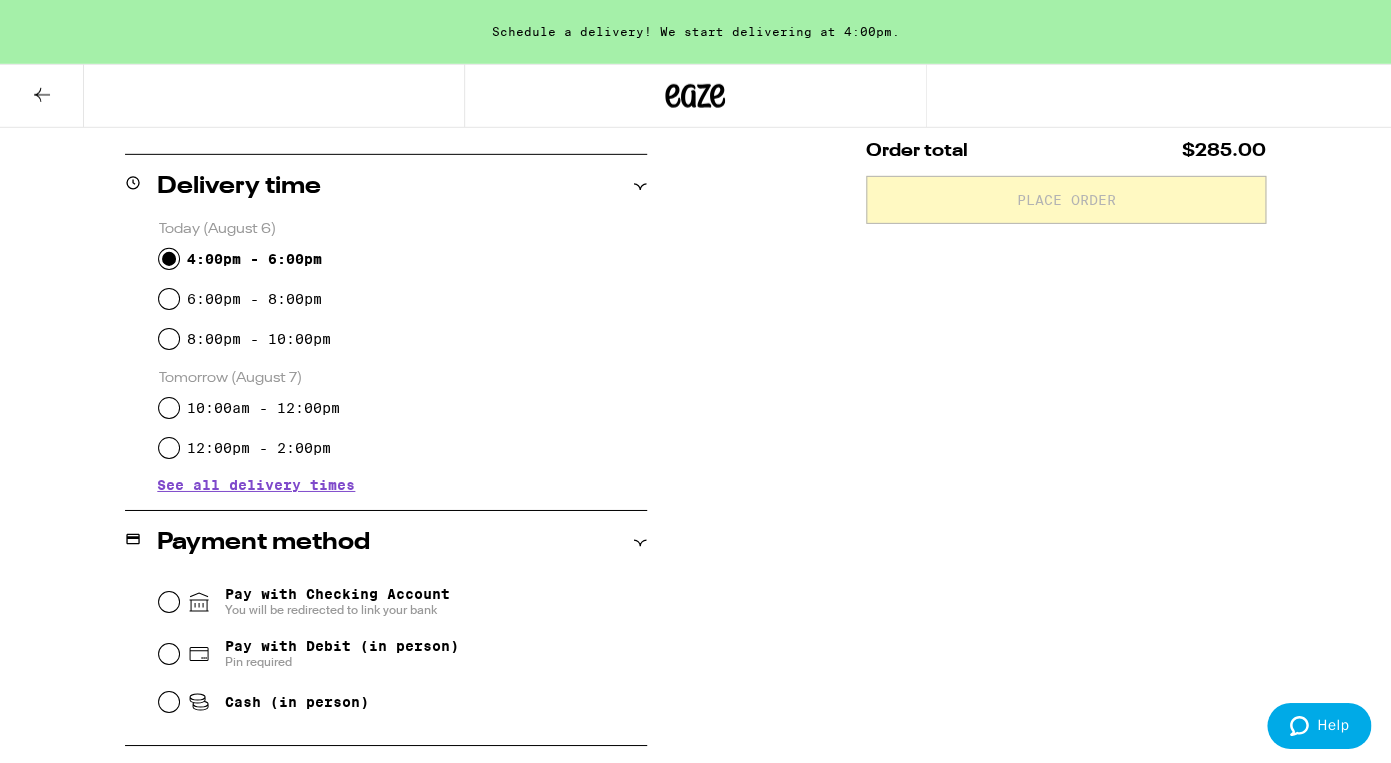 scroll, scrollTop: 497, scrollLeft: 0, axis: vertical 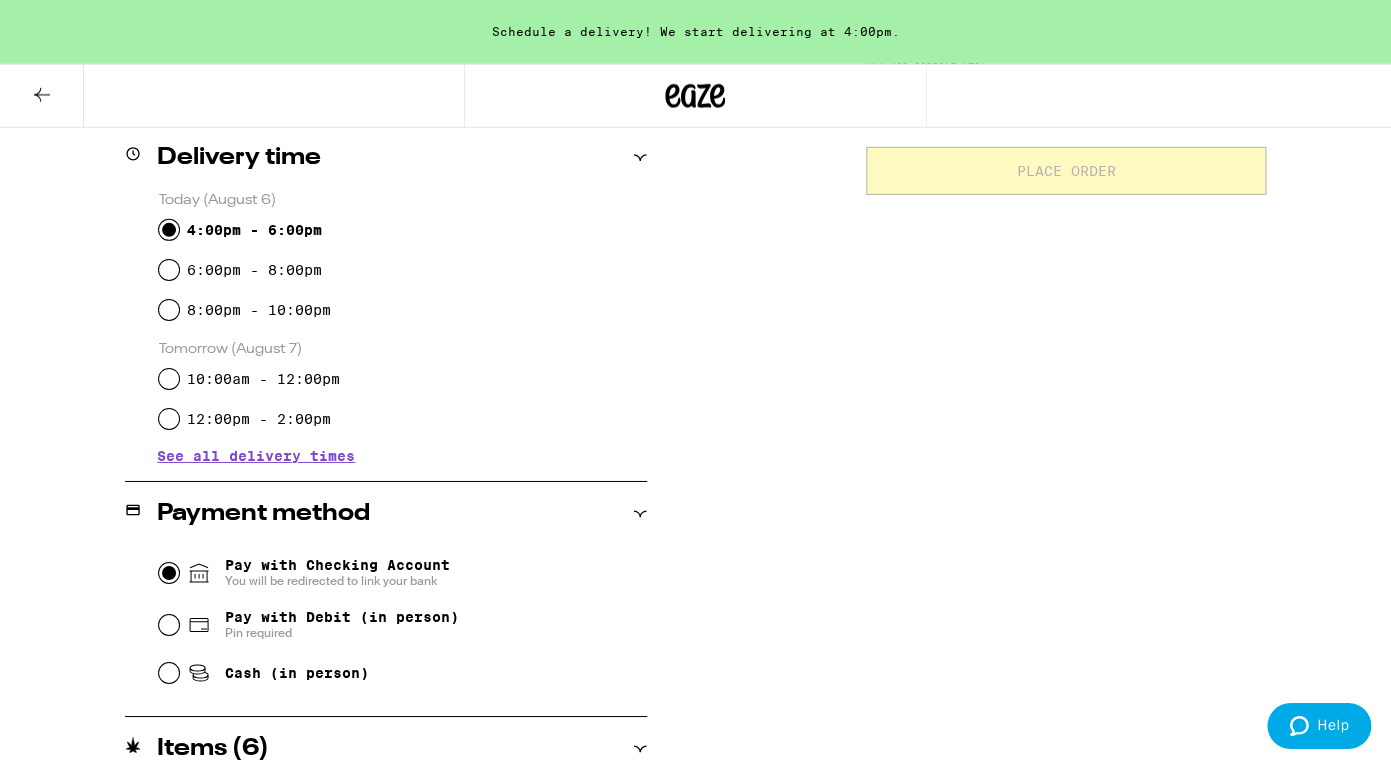 click on "Pay with Checking Account You will be redirected to link your bank" at bounding box center (169, 573) 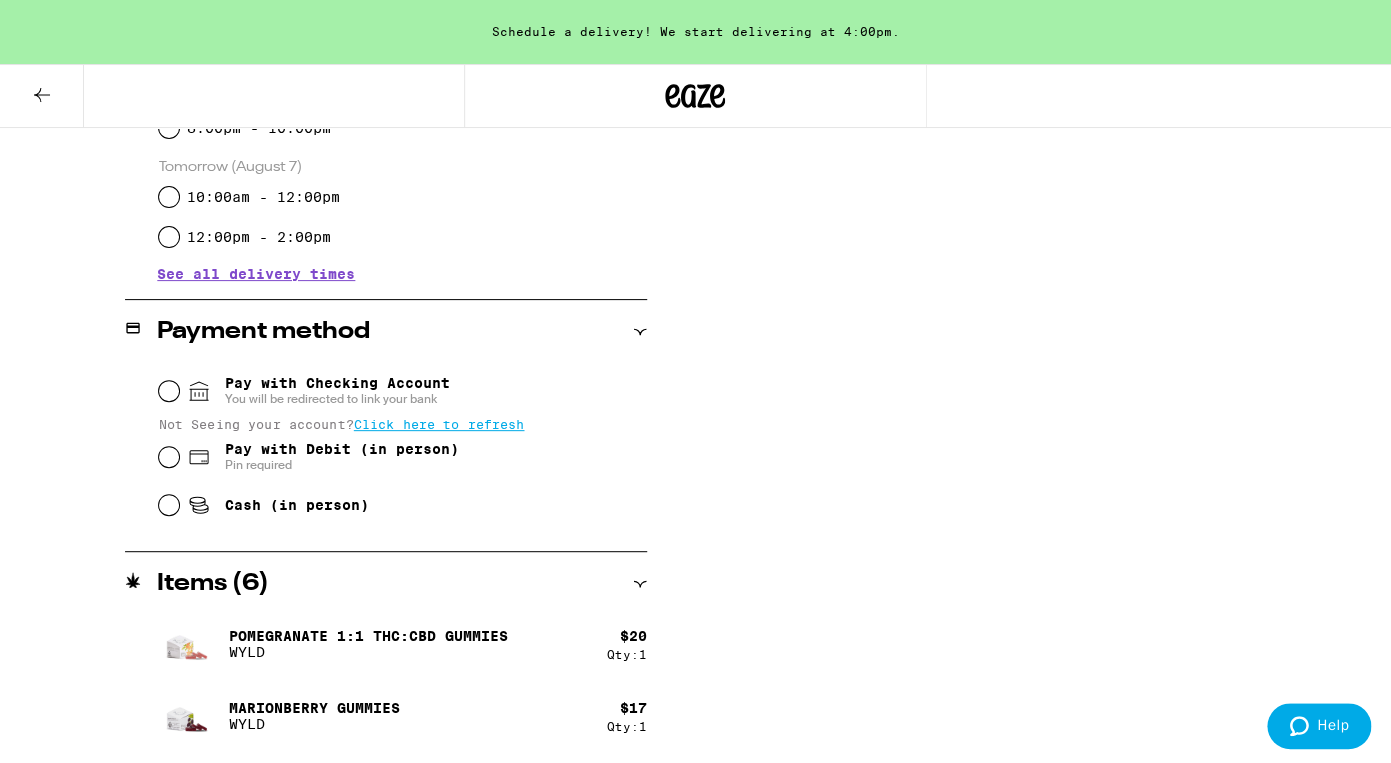 scroll, scrollTop: 652, scrollLeft: 0, axis: vertical 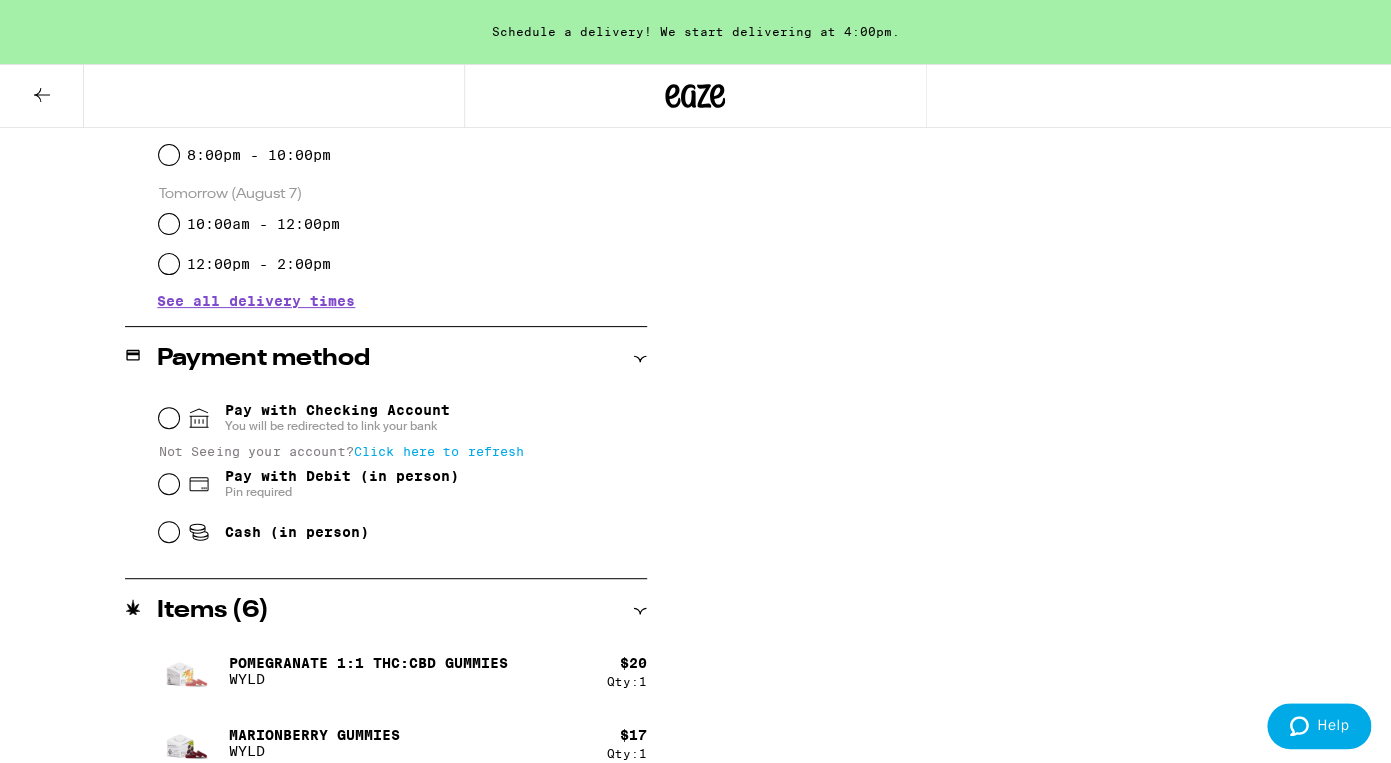 click on "Click here to refresh" at bounding box center (439, 451) 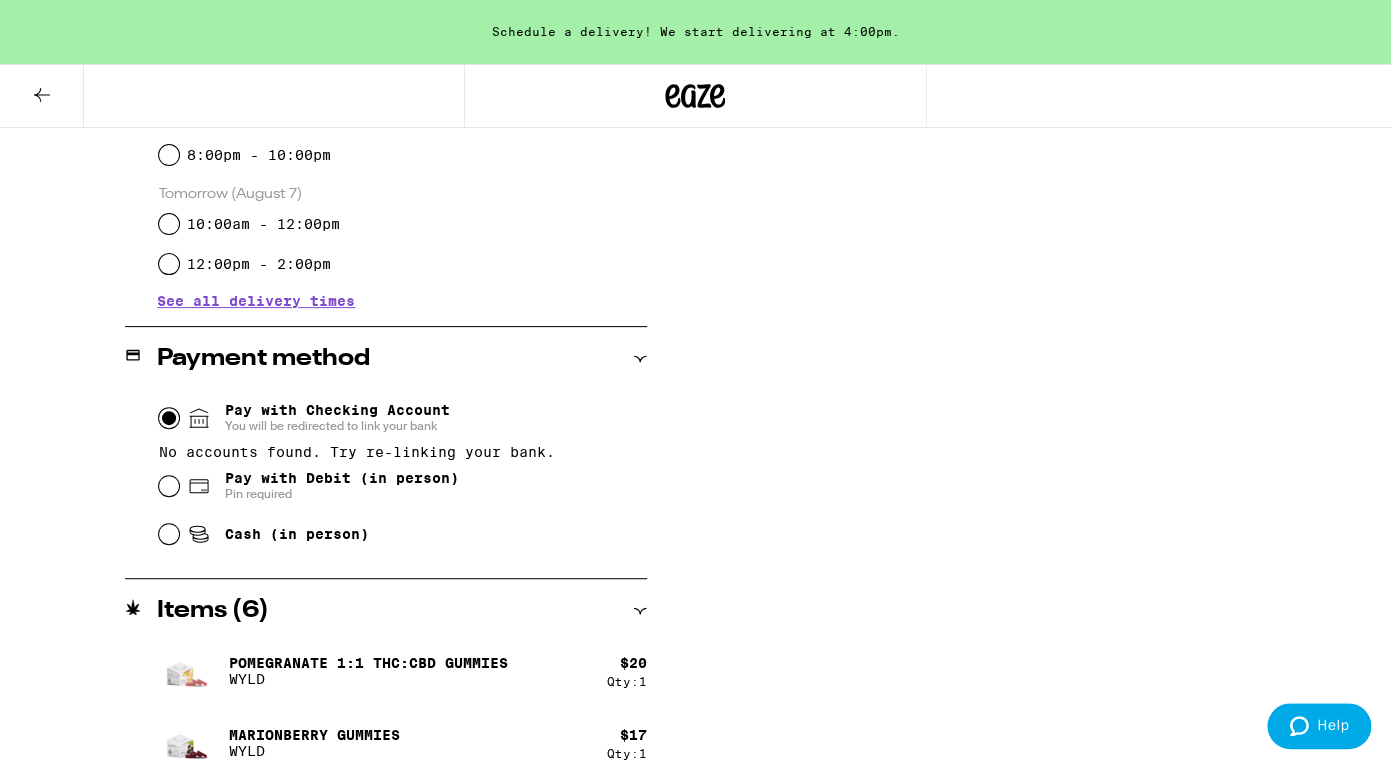 click on "Pay with Checking Account You will be redirected to link your bank" at bounding box center [169, 418] 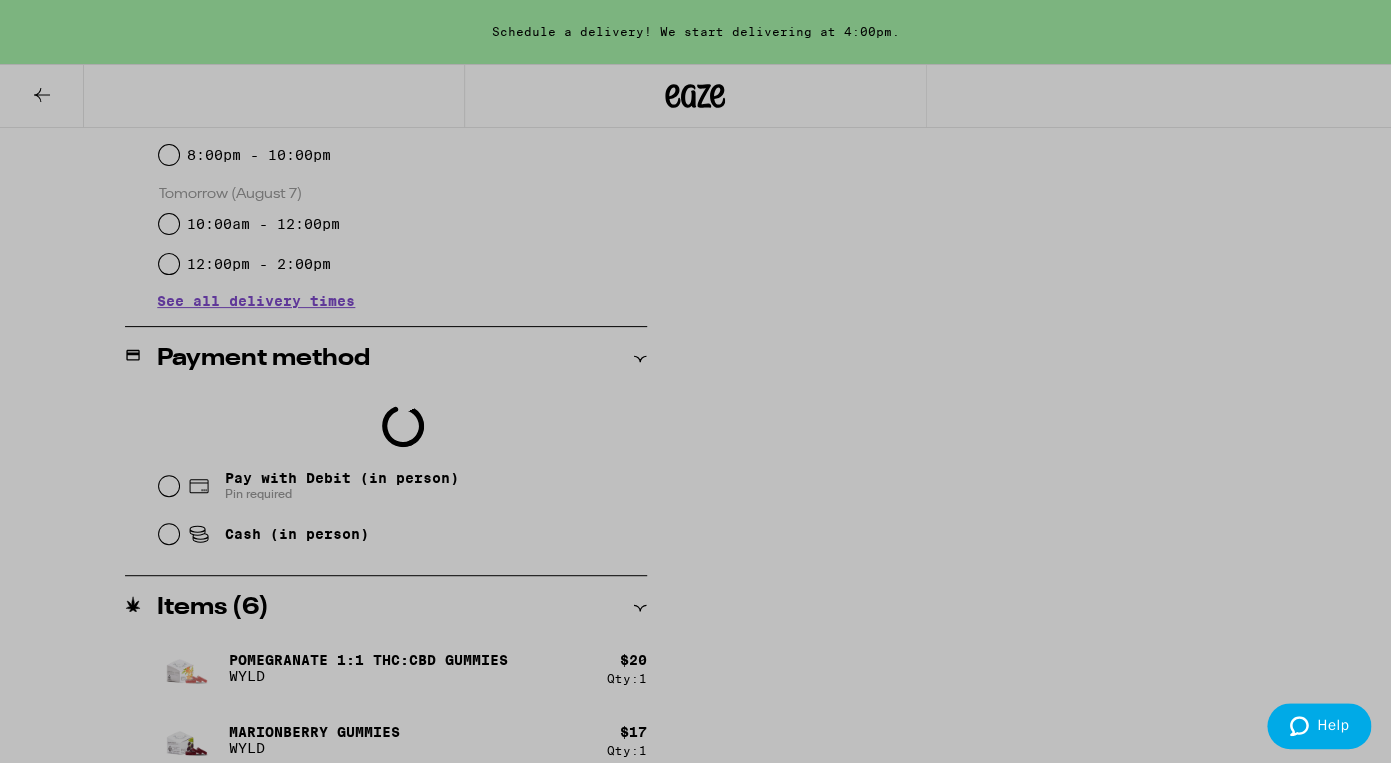 scroll, scrollTop: 0, scrollLeft: 0, axis: both 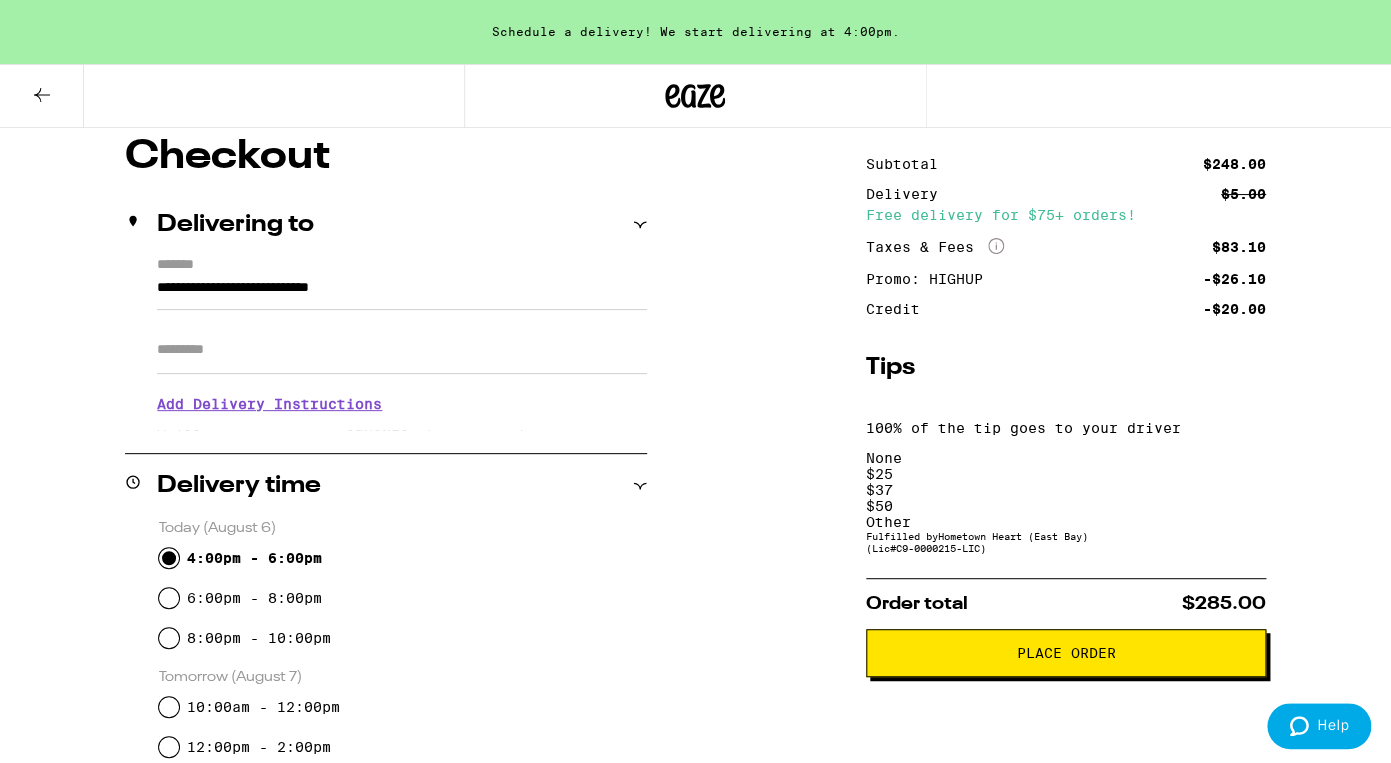 click on "Other" at bounding box center [1066, 522] 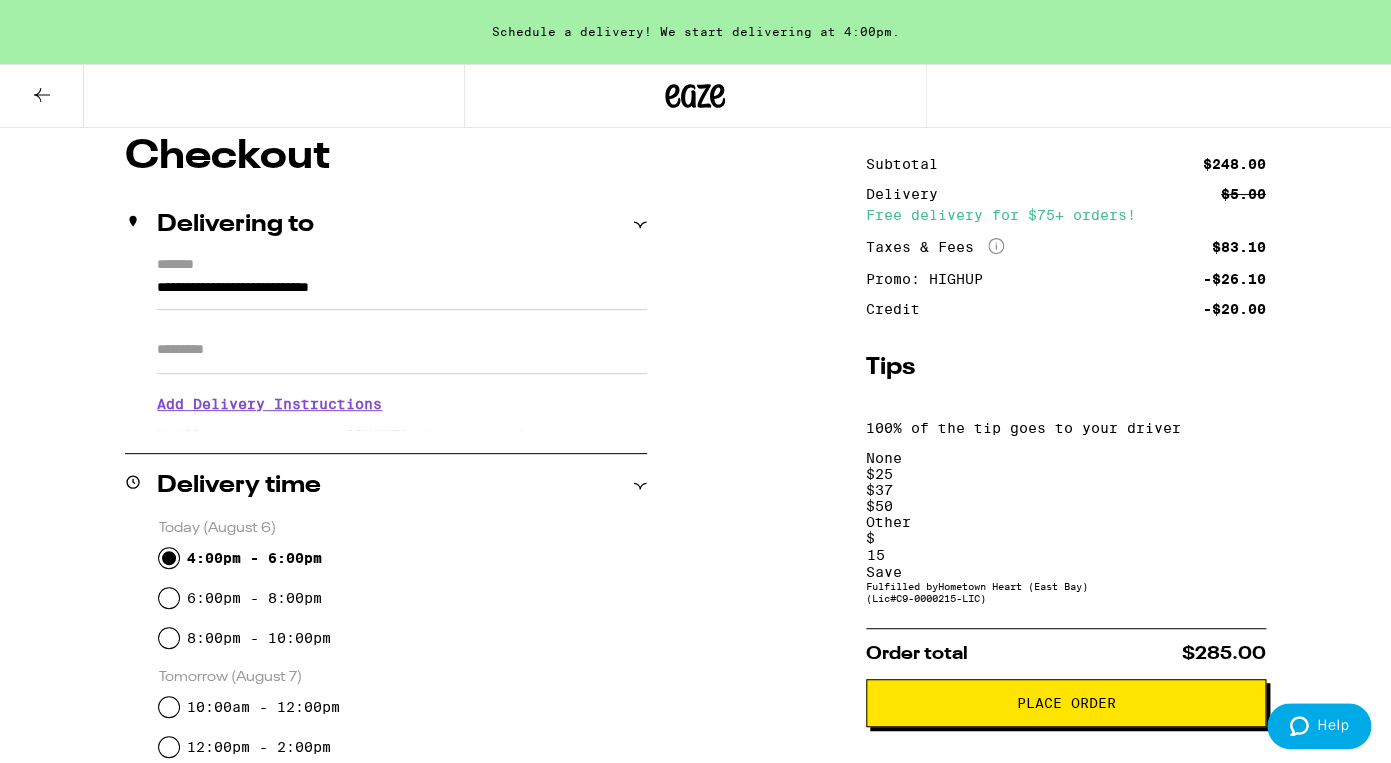 type on "15" 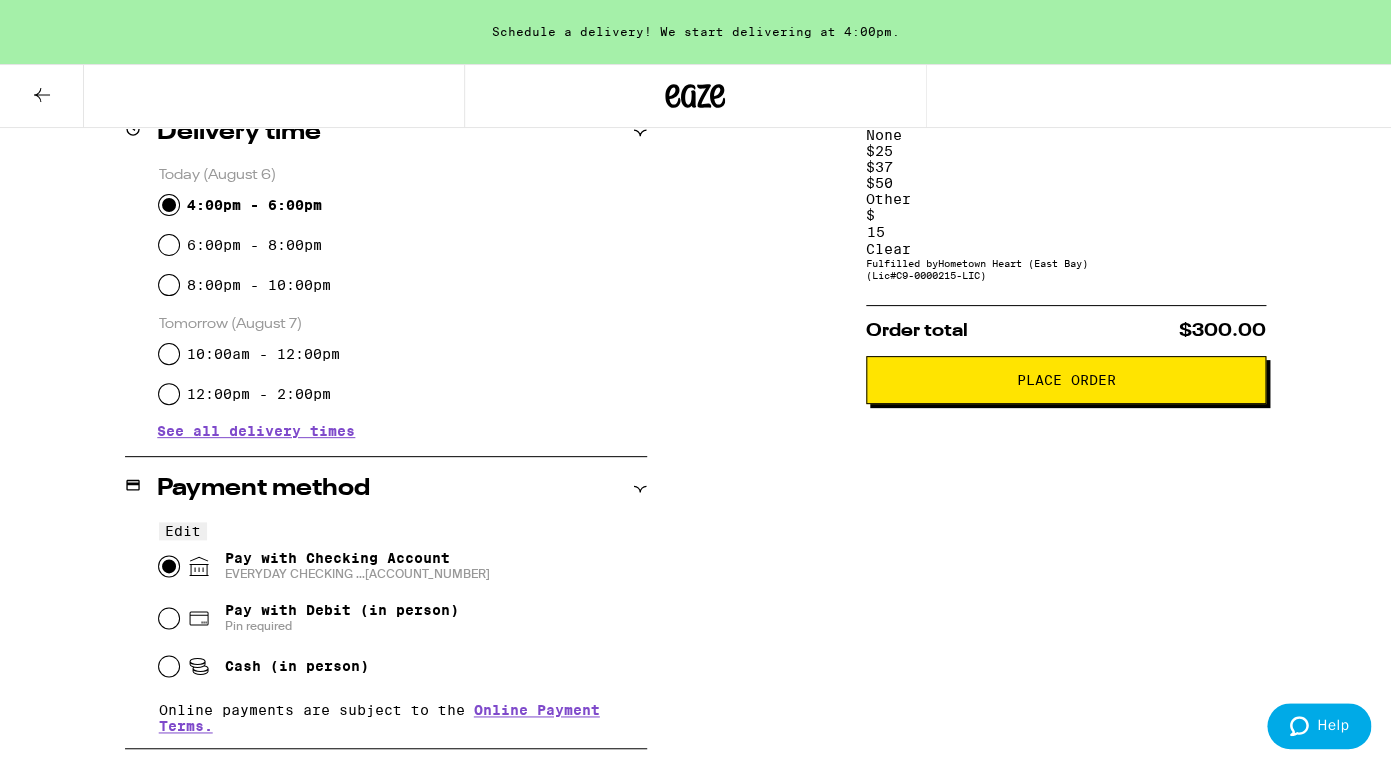 scroll, scrollTop: 526, scrollLeft: 0, axis: vertical 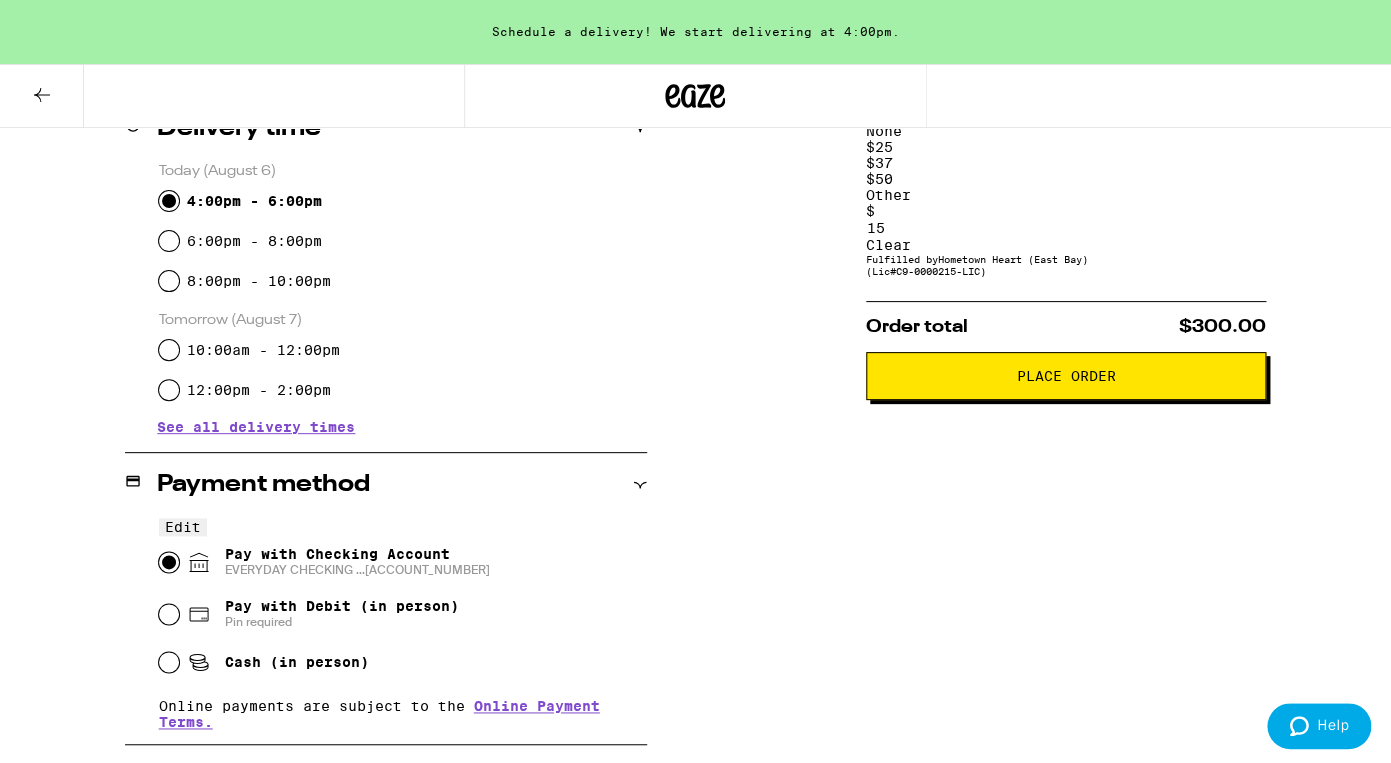 click on "Place Order" at bounding box center (1065, 376) 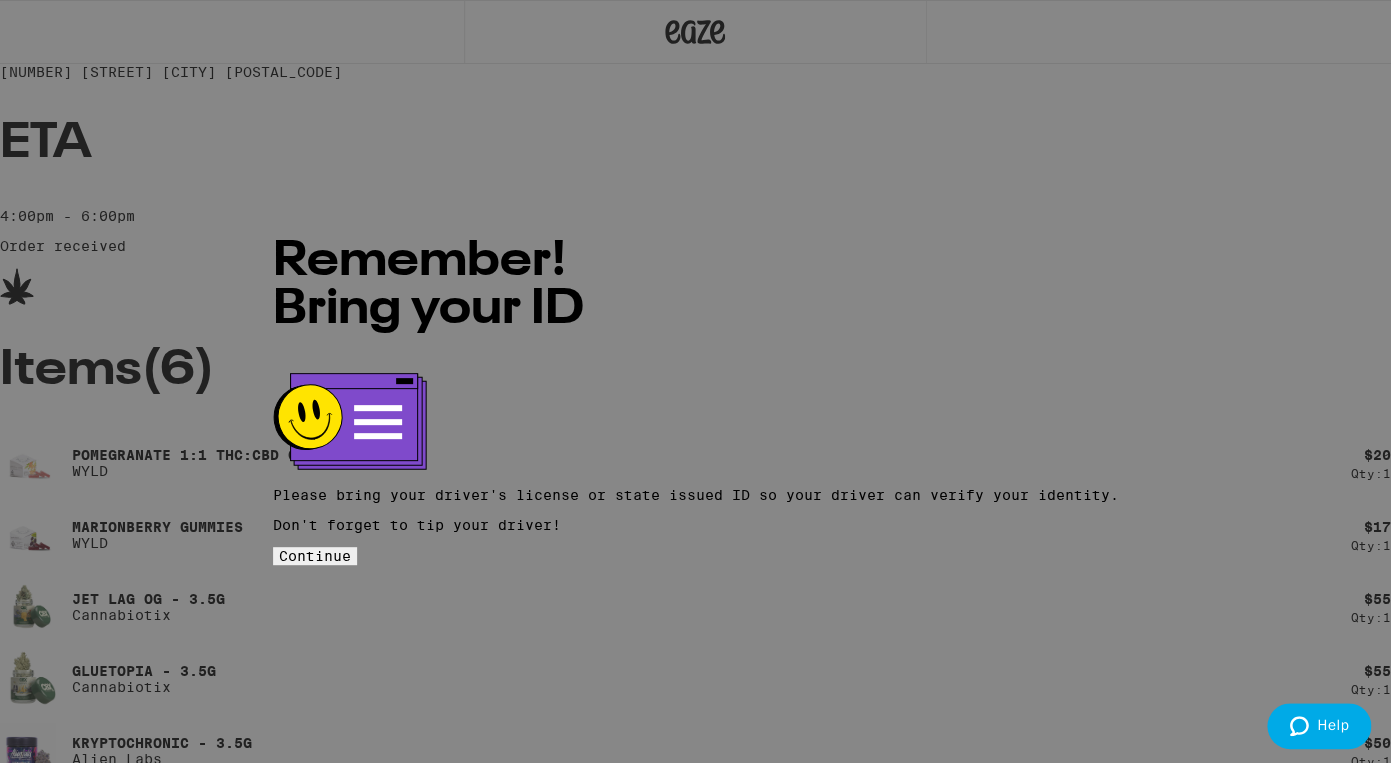 click on "Continue" at bounding box center [315, 556] 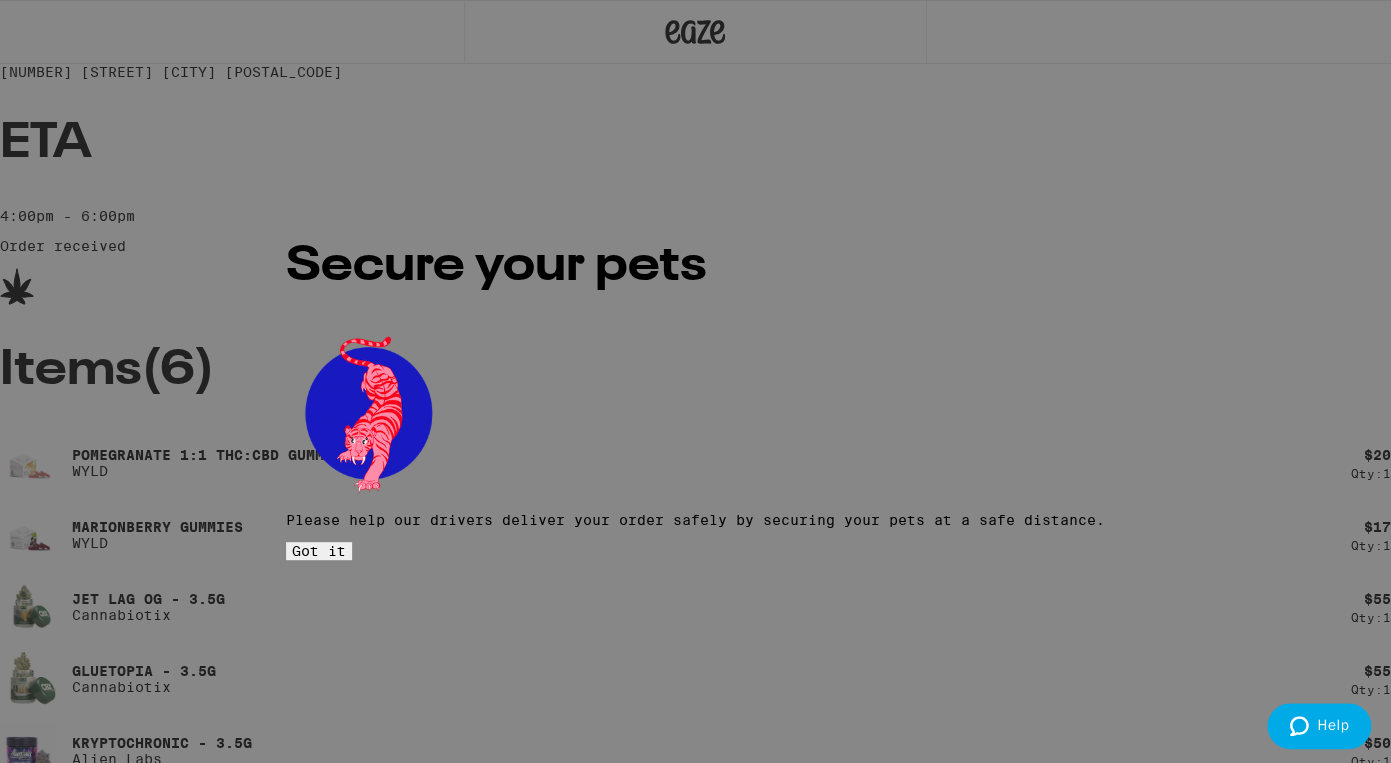 click on "Got it" at bounding box center [319, 551] 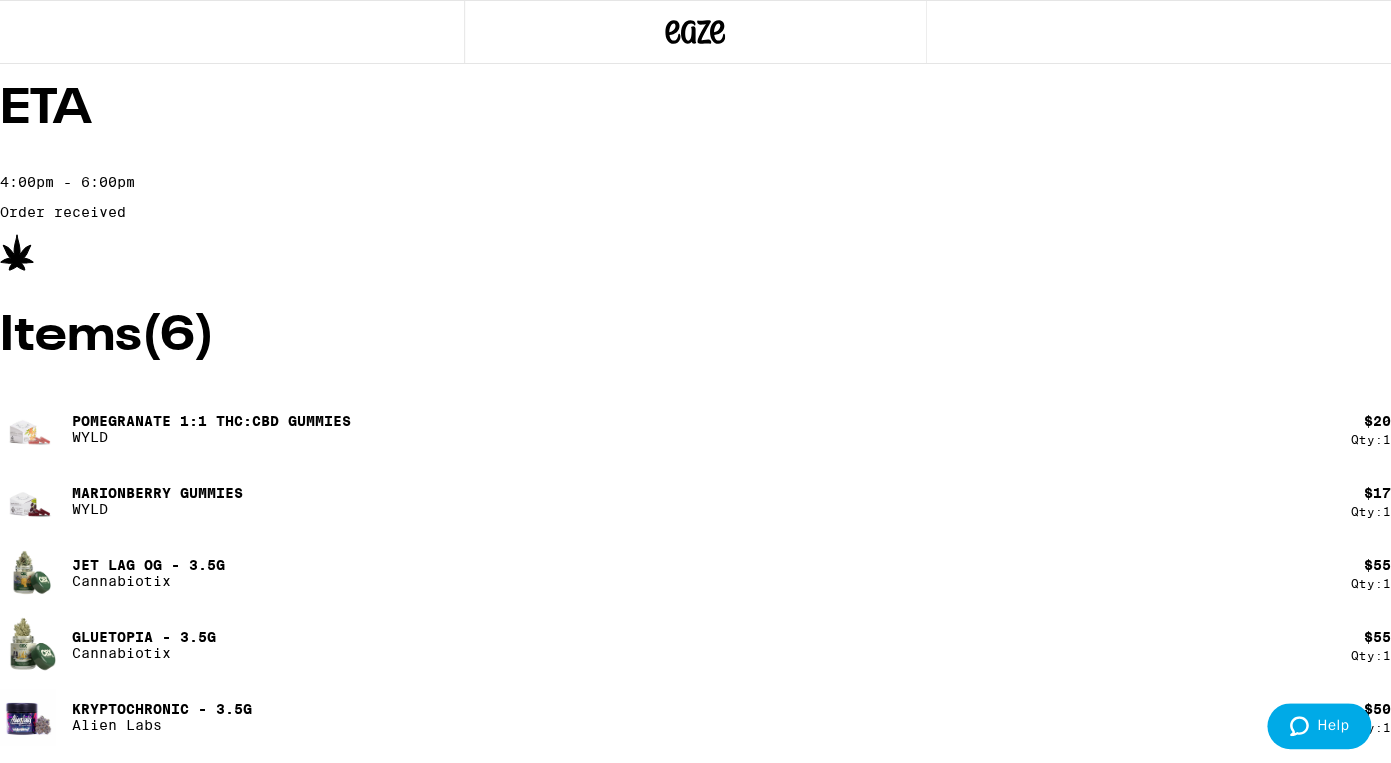 scroll, scrollTop: 0, scrollLeft: 0, axis: both 